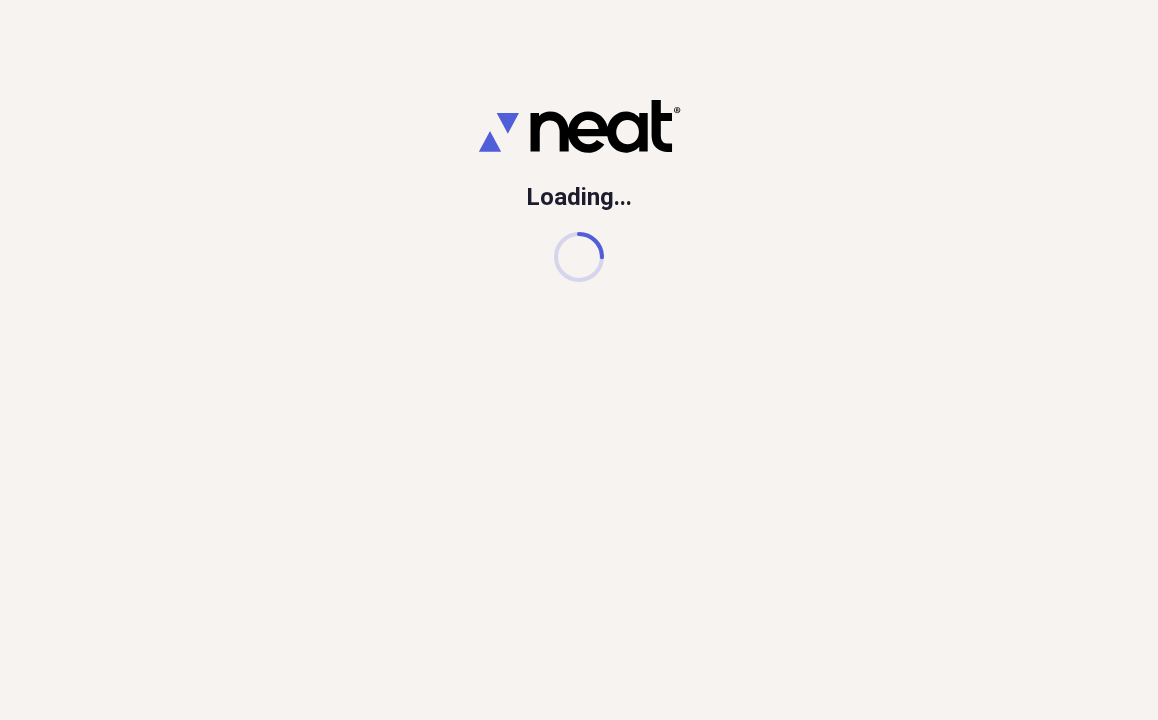 scroll, scrollTop: 0, scrollLeft: 0, axis: both 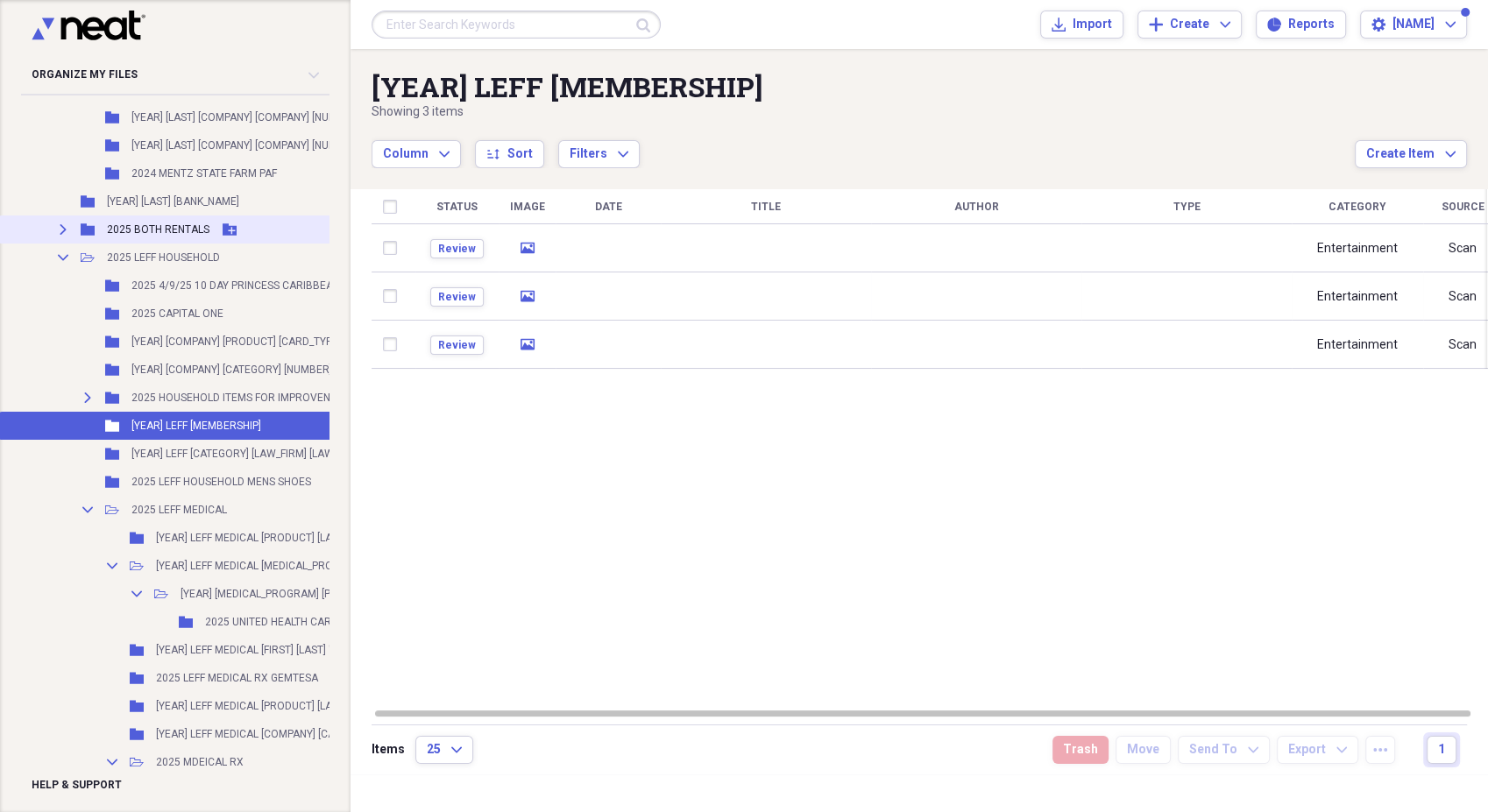 click 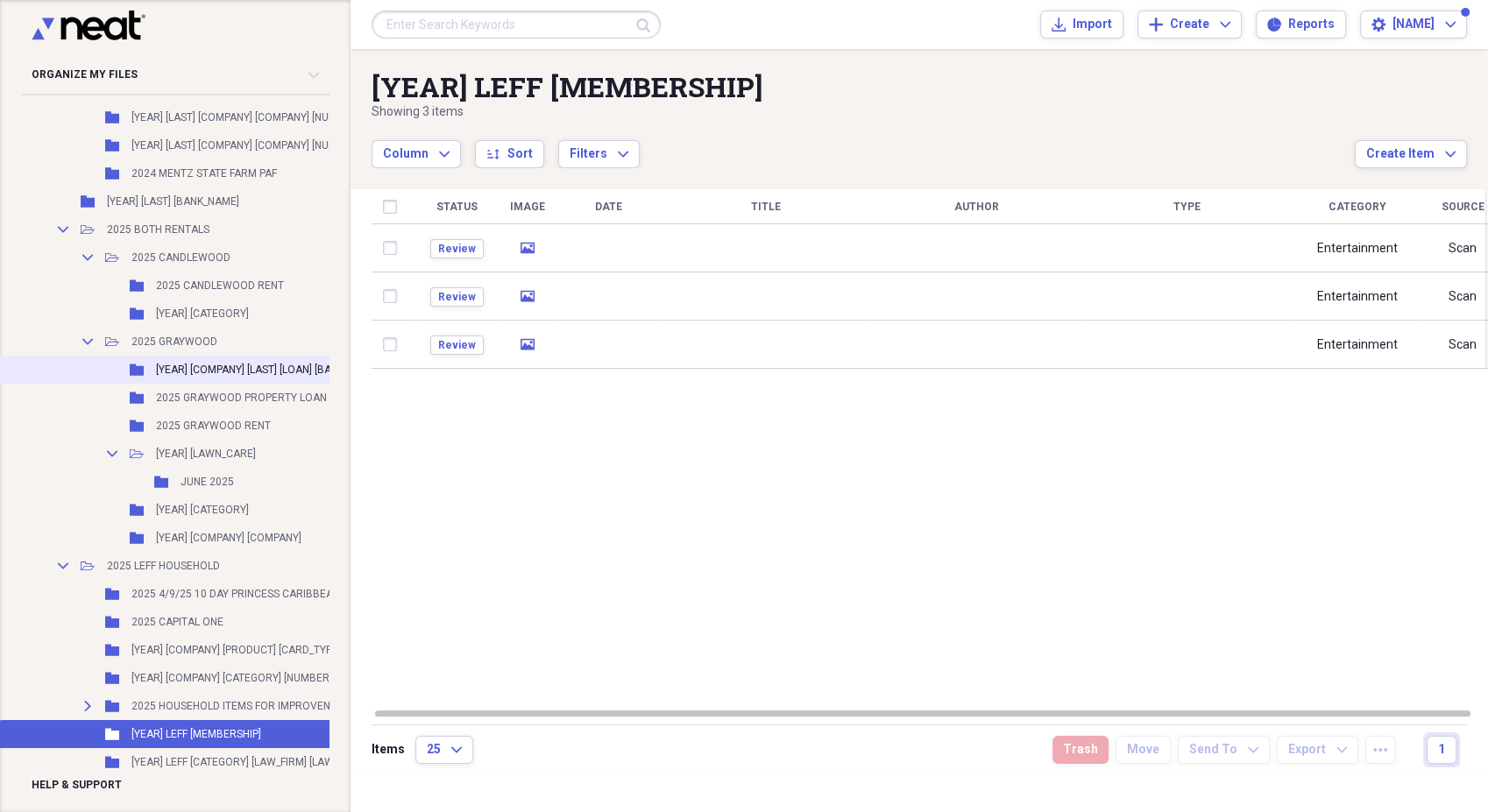 click on "[YEAR] [COMPANY] [LAST] [LOAN] [BANK_NAME]" at bounding box center (268, 370) 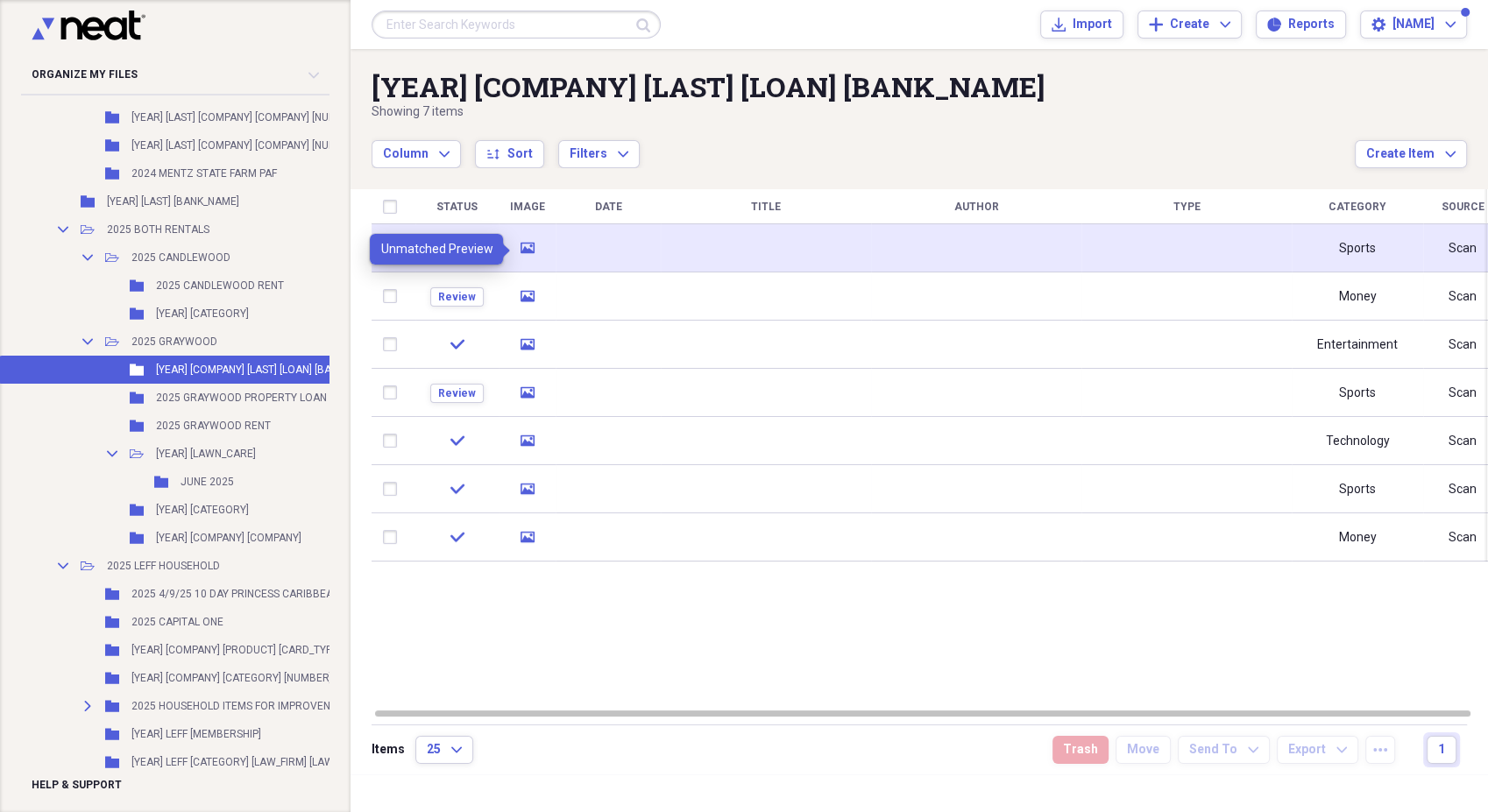 click 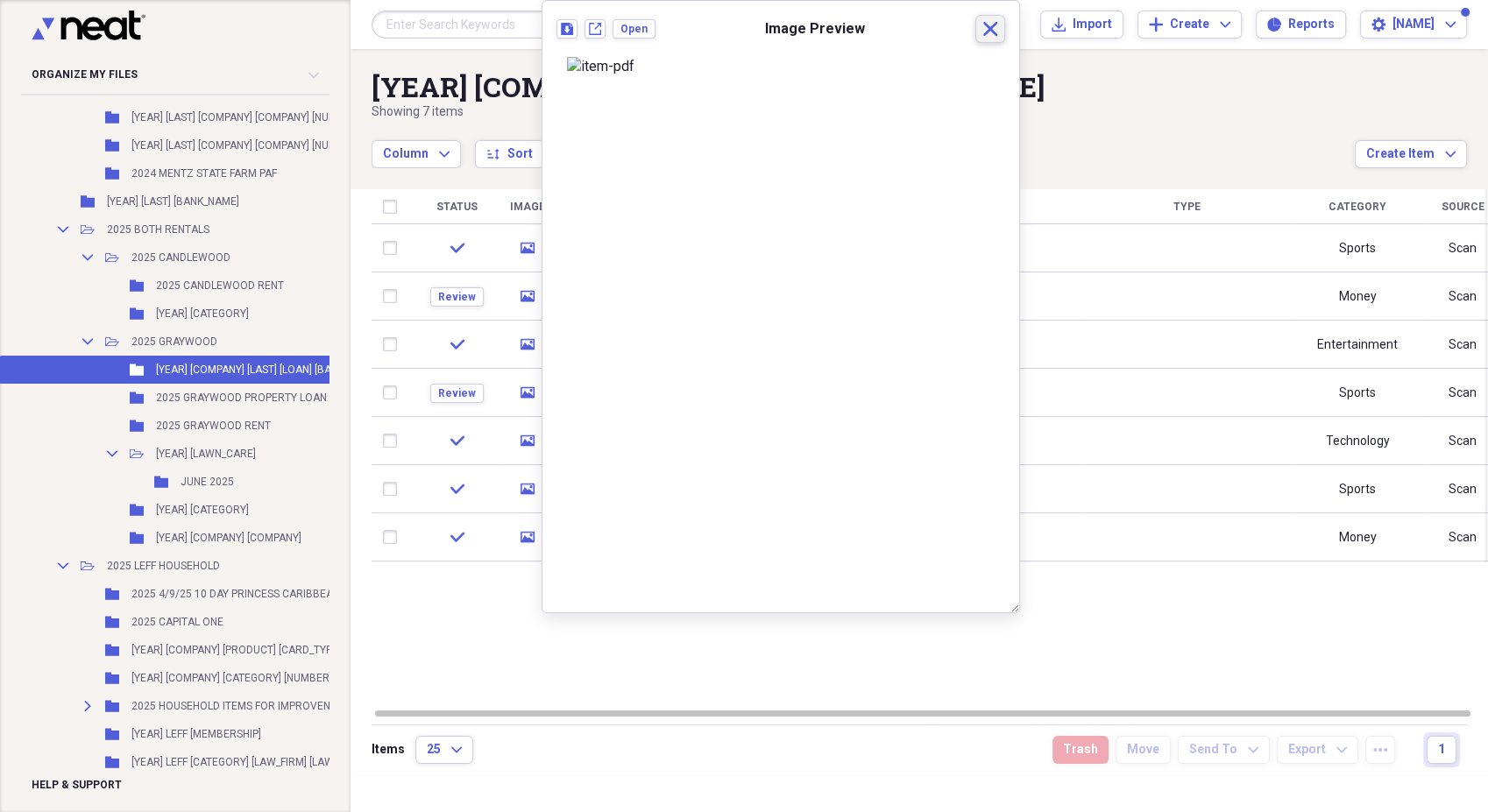click on "Close" 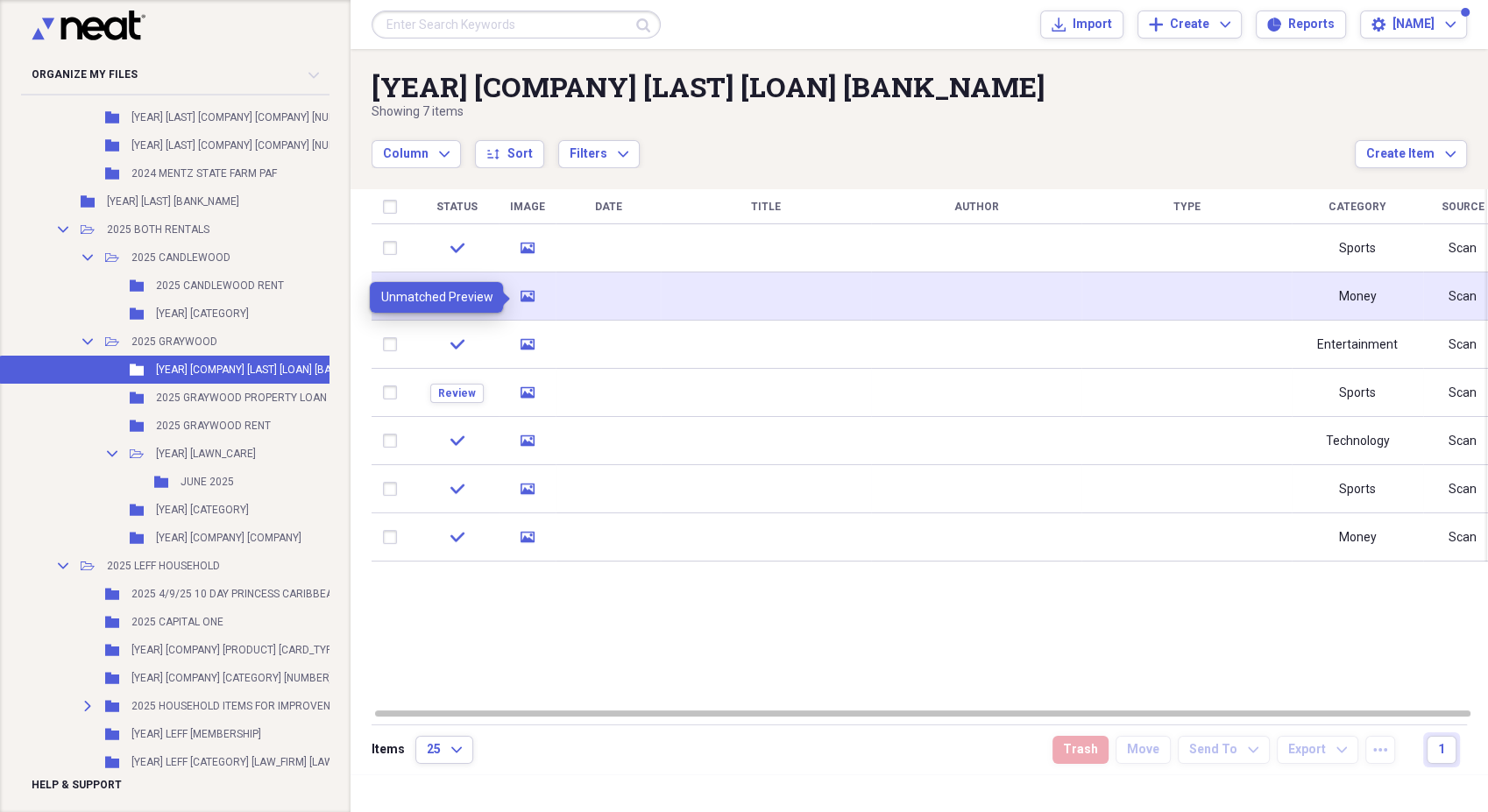 click on "media" 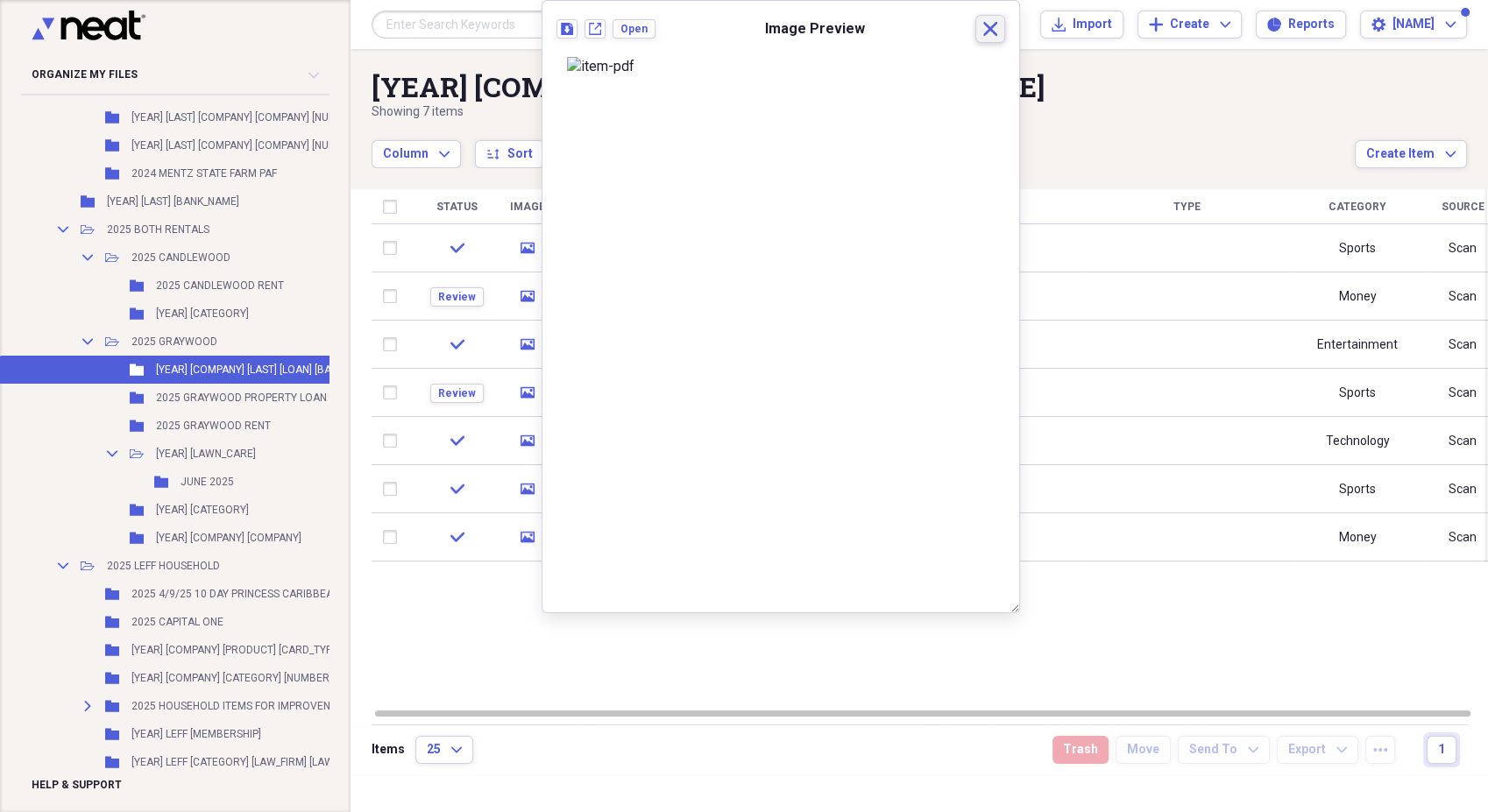 click on "Close" 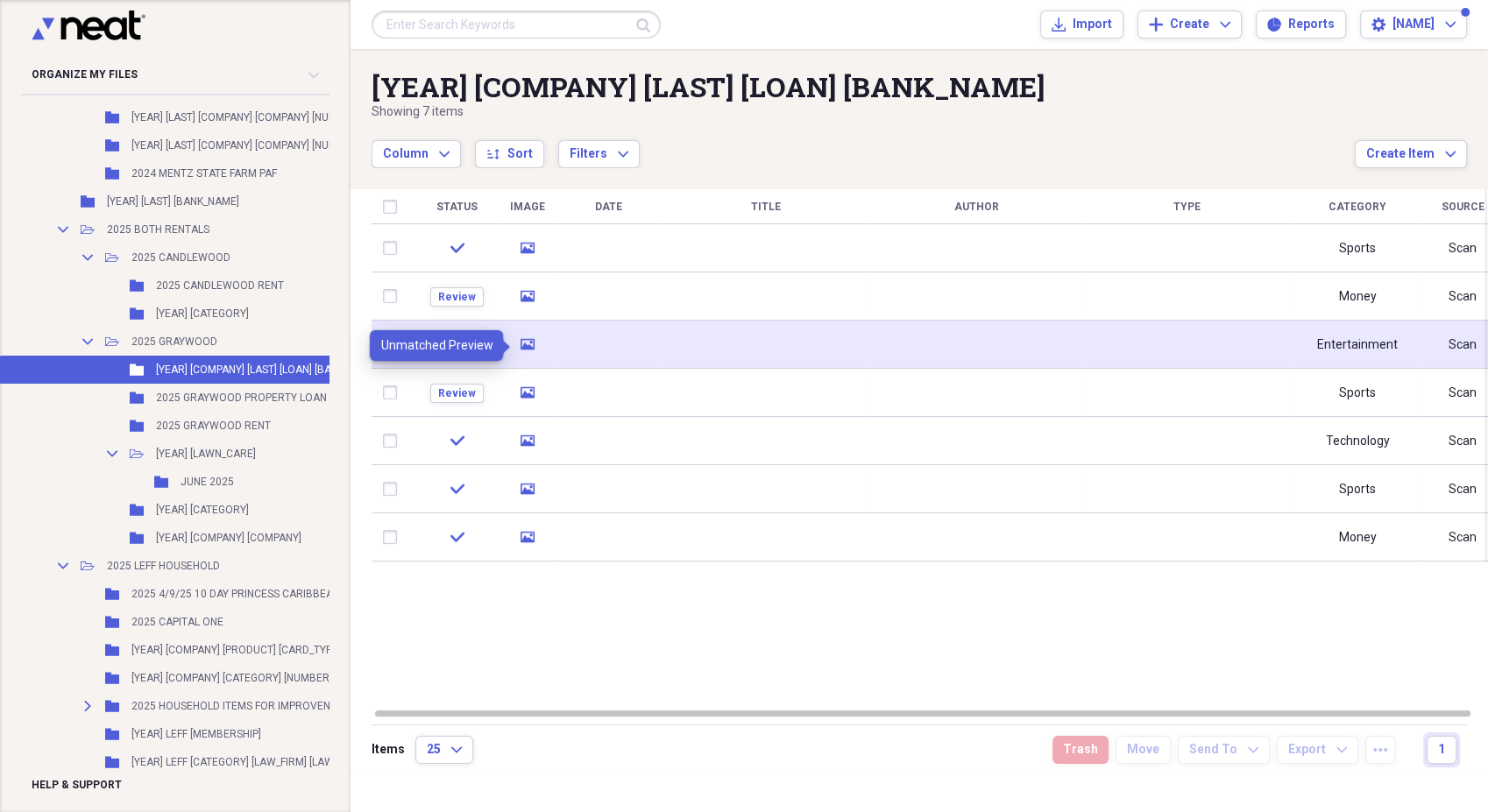 click 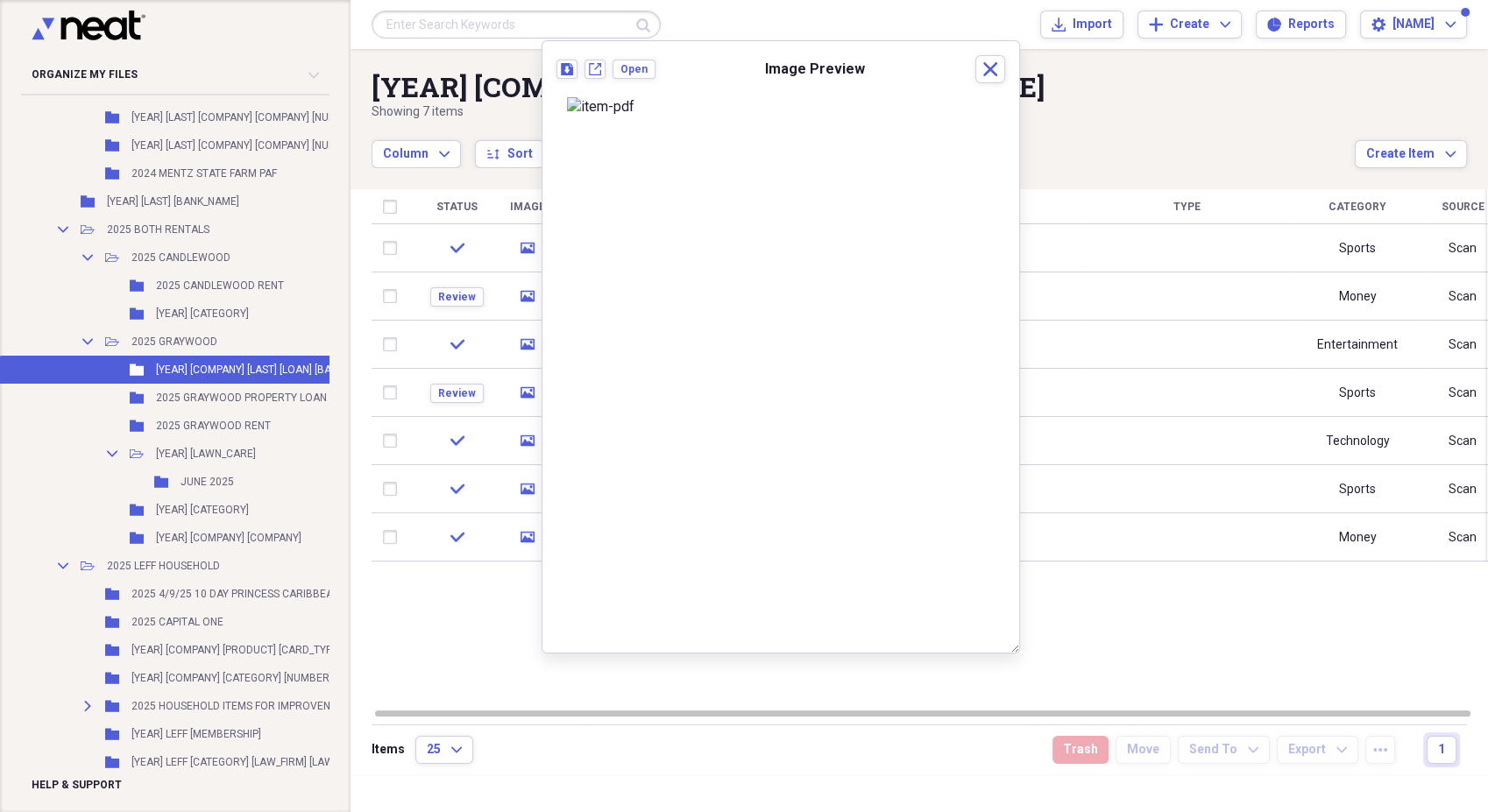 click on "Download New tab Open Image Preview Close" at bounding box center [781, 74] 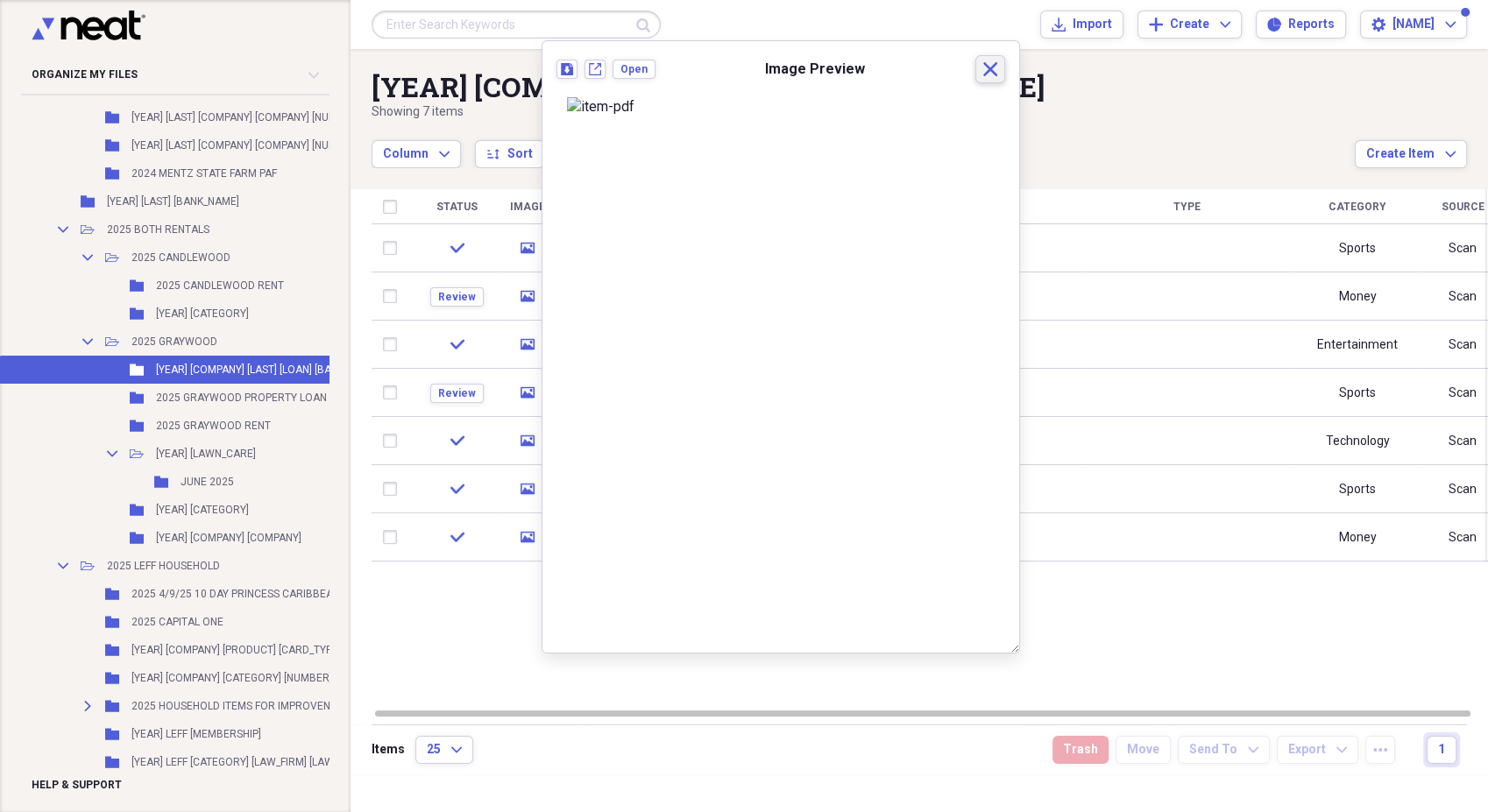 click 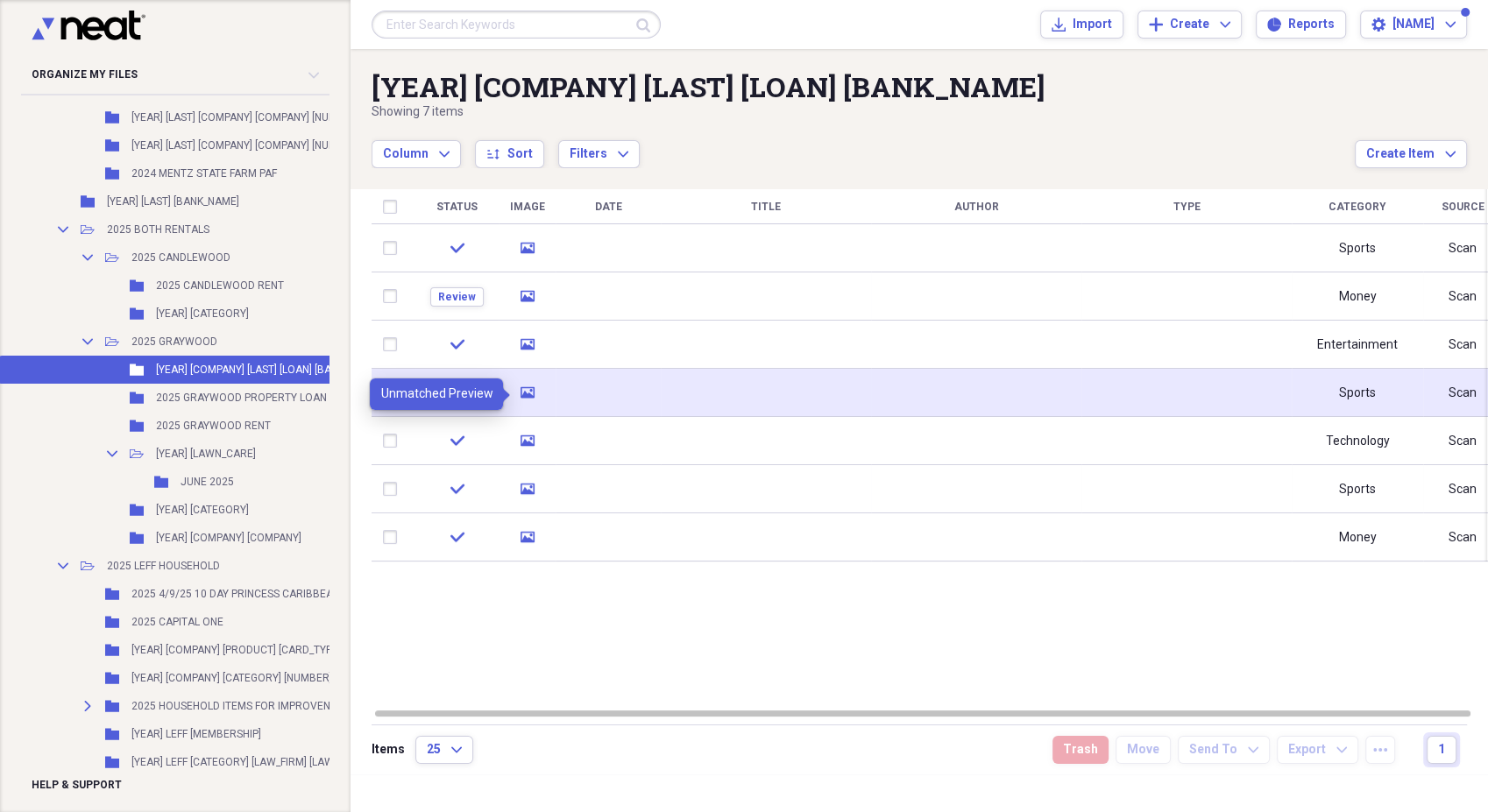 click on "media" 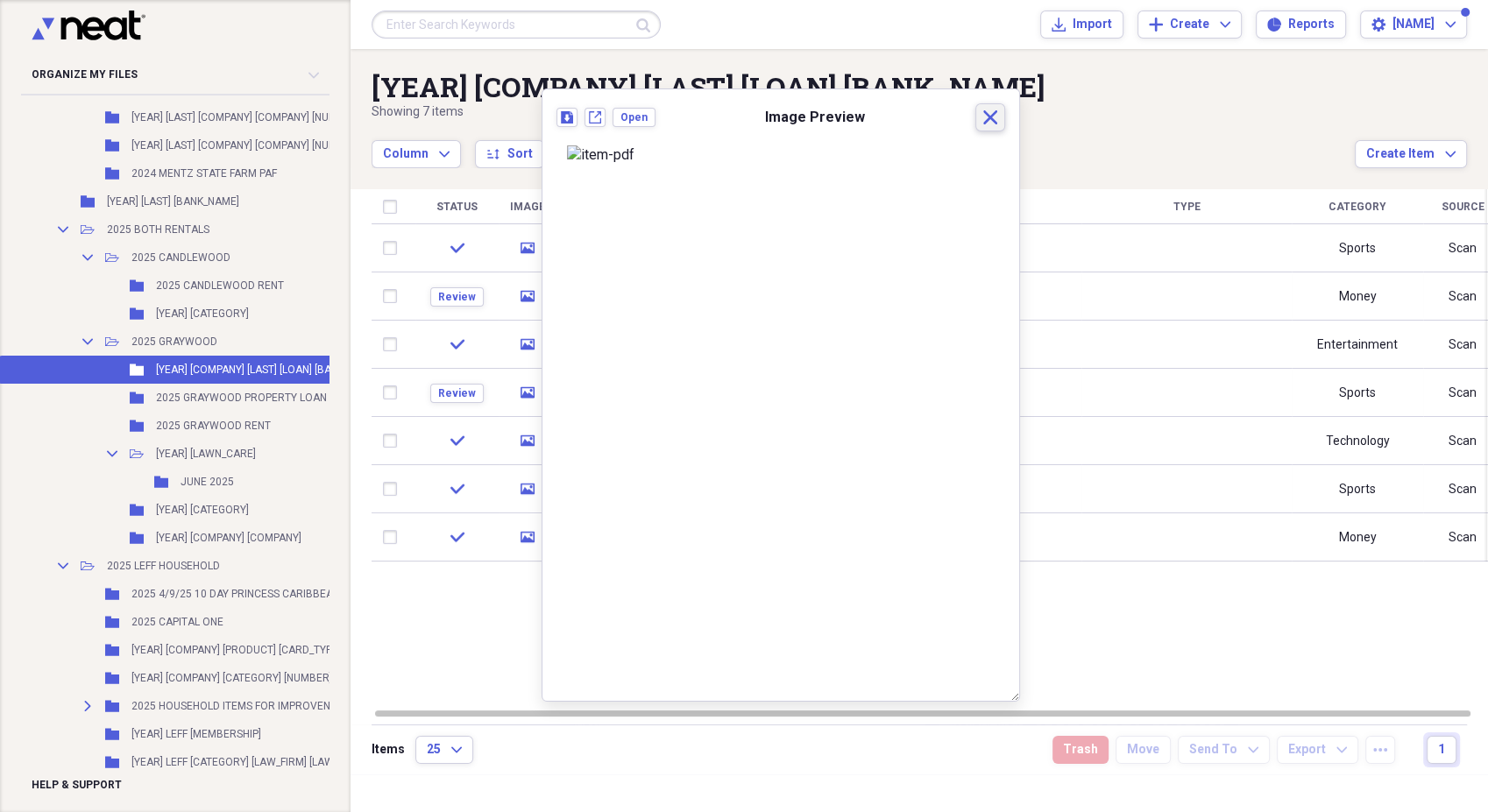 click on "Close" at bounding box center [990, 117] 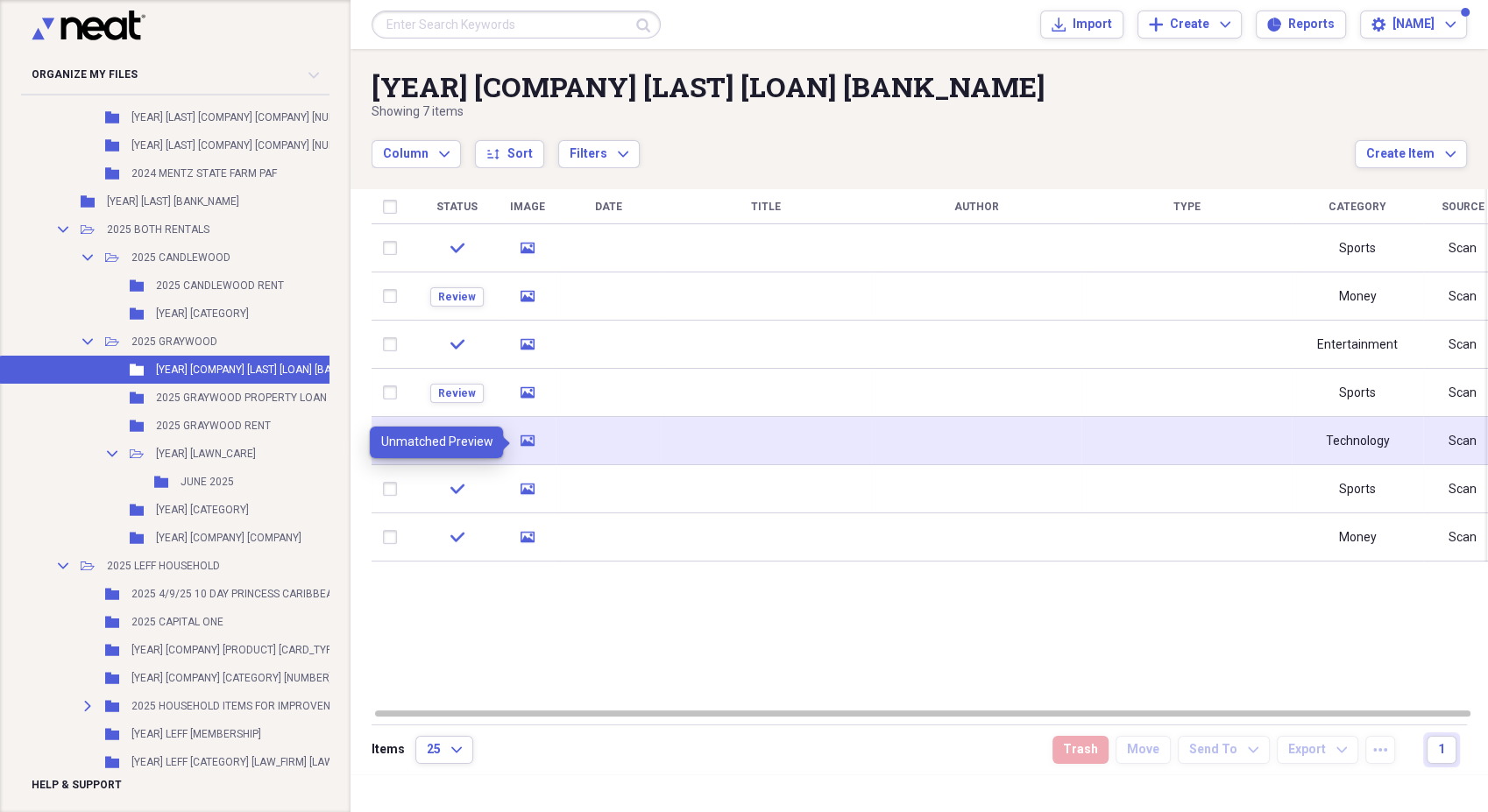 click 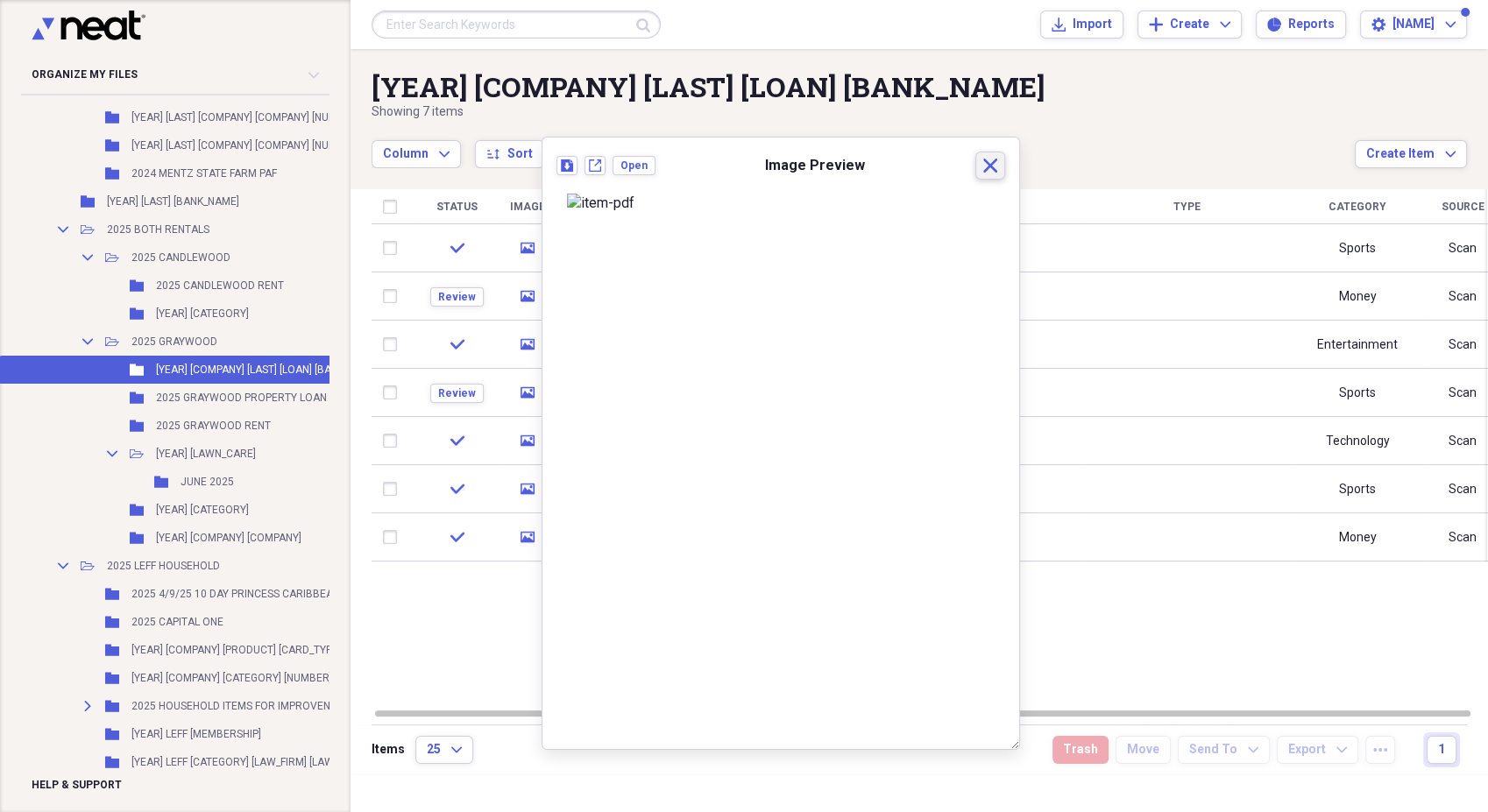 click on "Close" 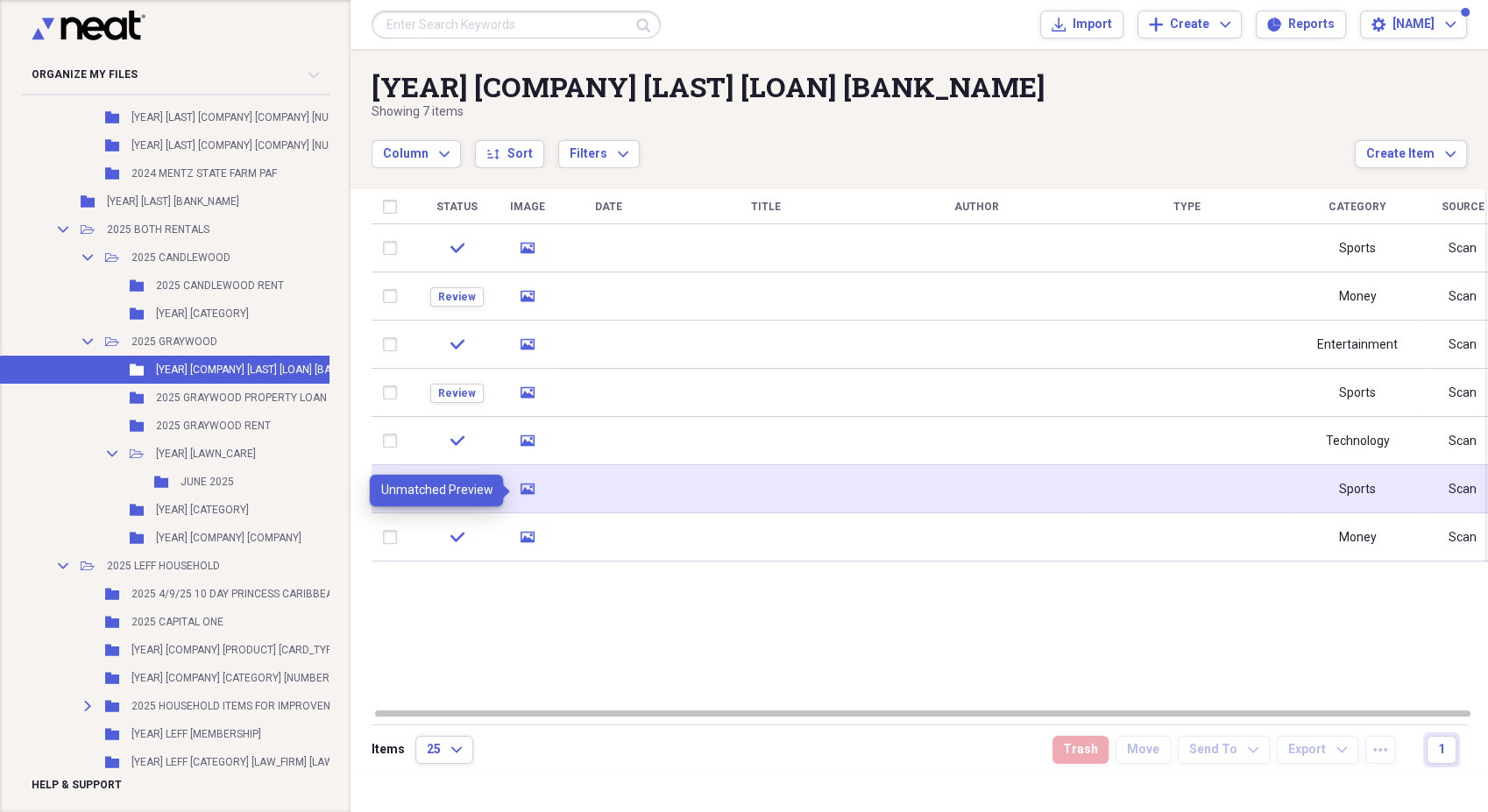 click 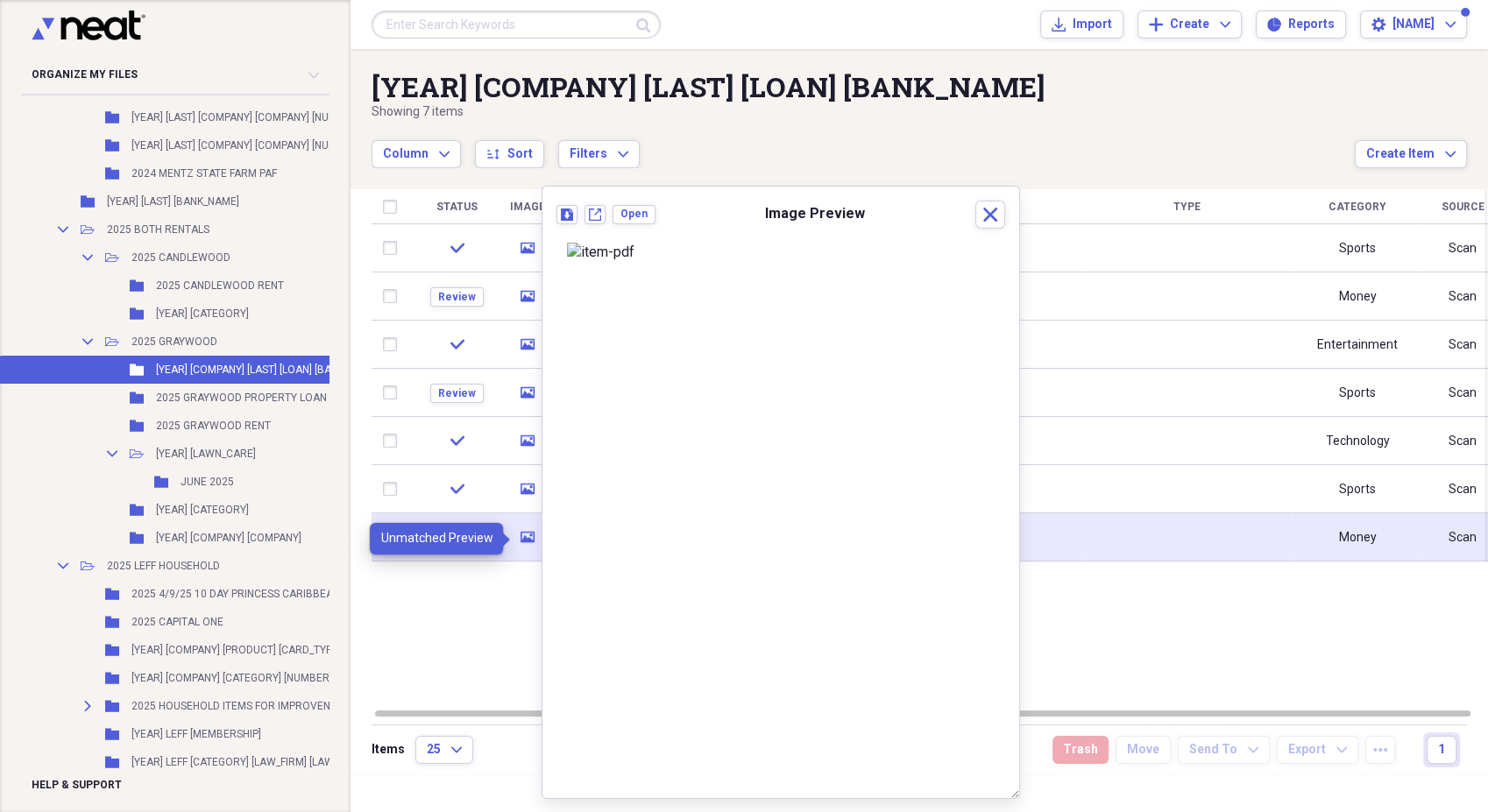 click 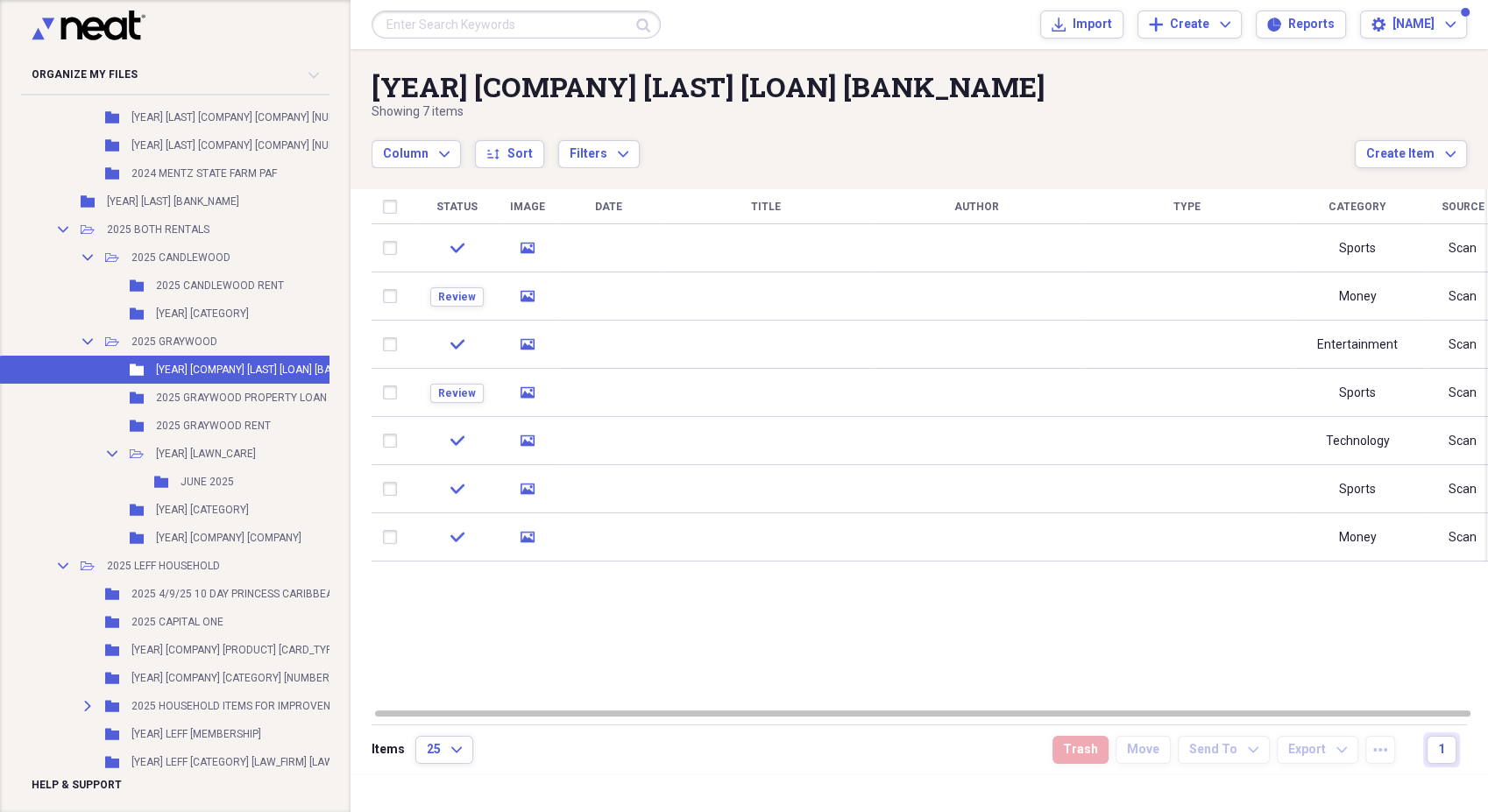 drag, startPoint x: 521, startPoint y: 529, endPoint x: 914, endPoint y: 155, distance: 542.51728 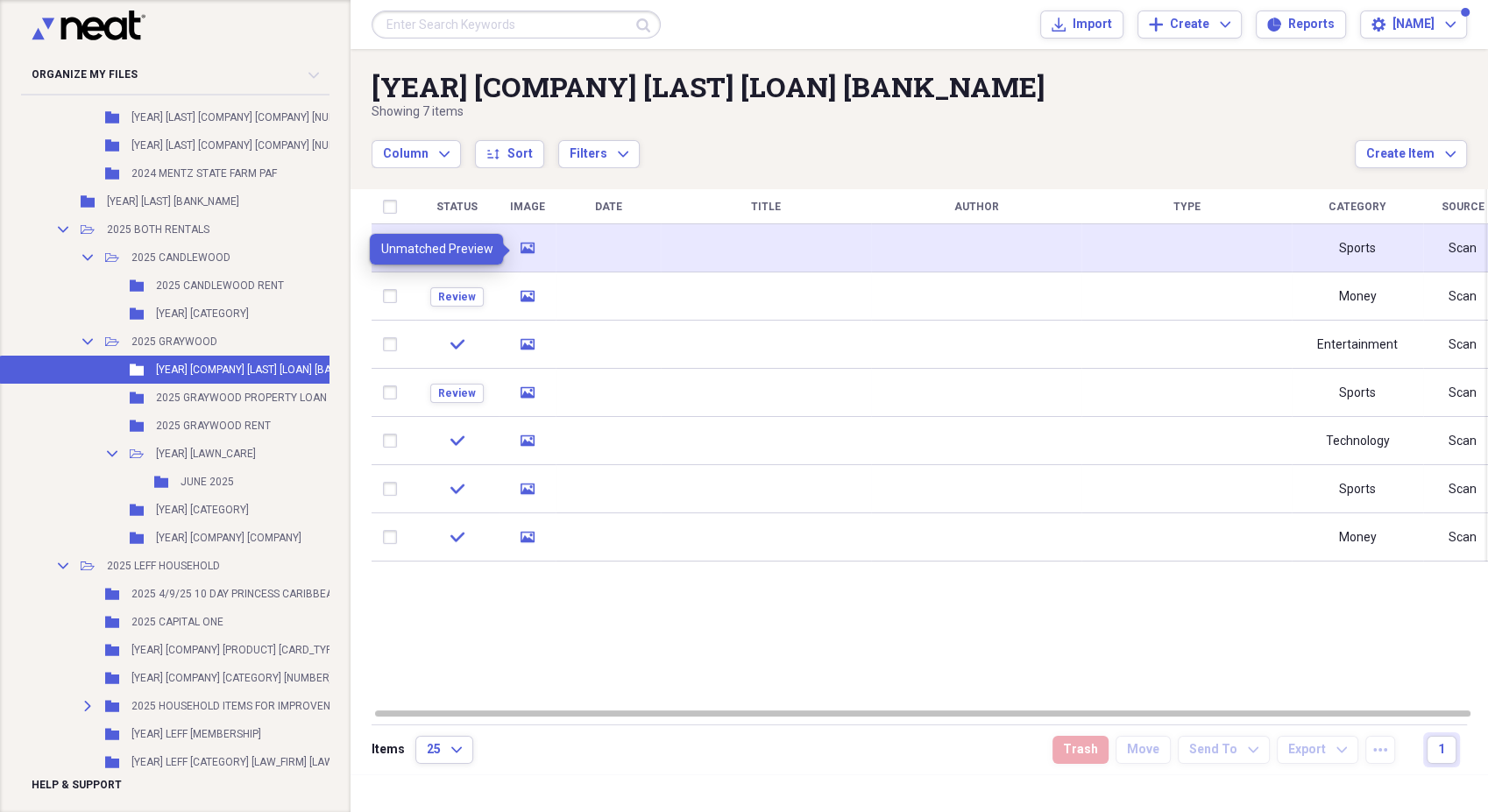 click on "media" 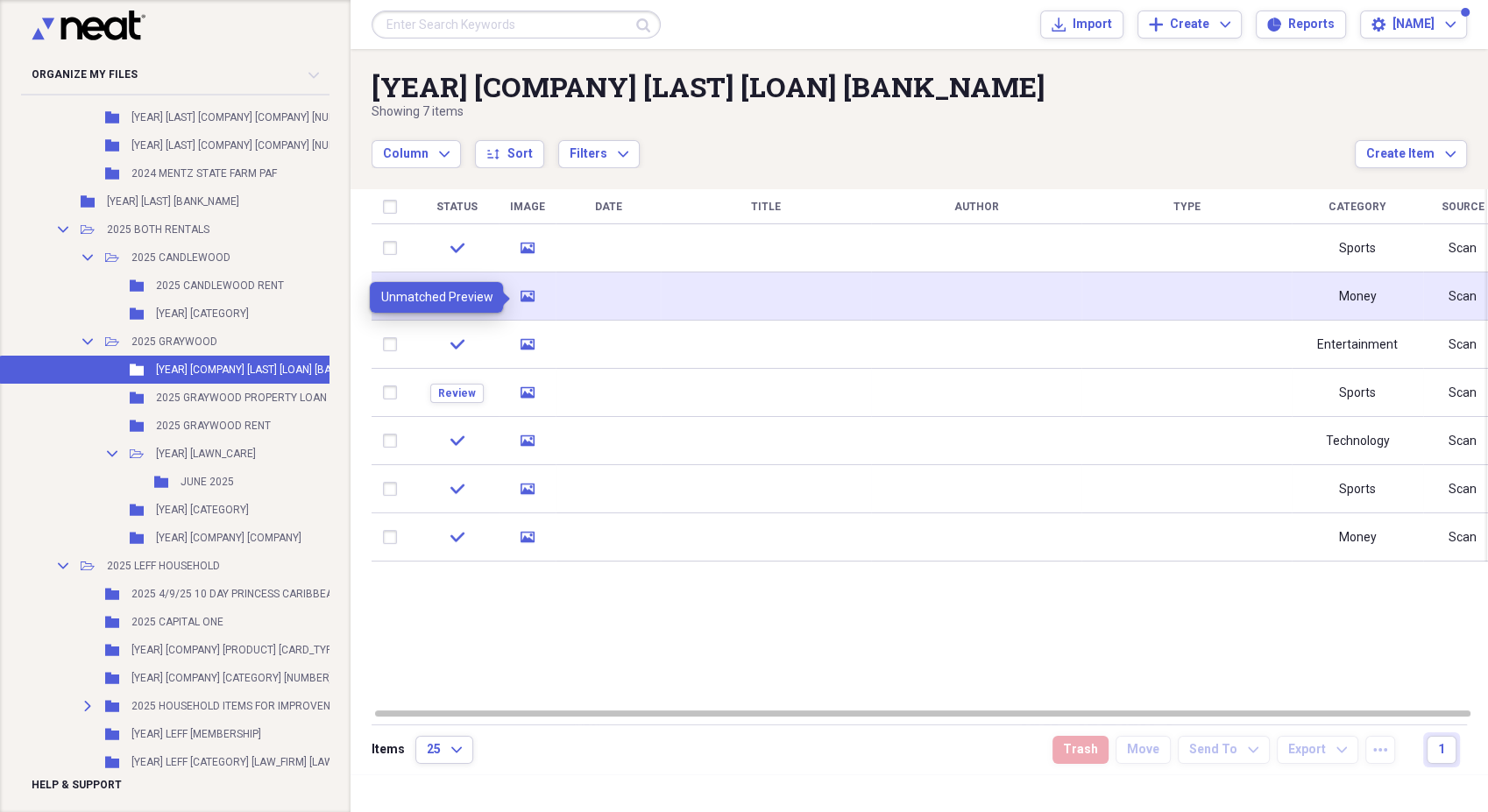 click on "media" 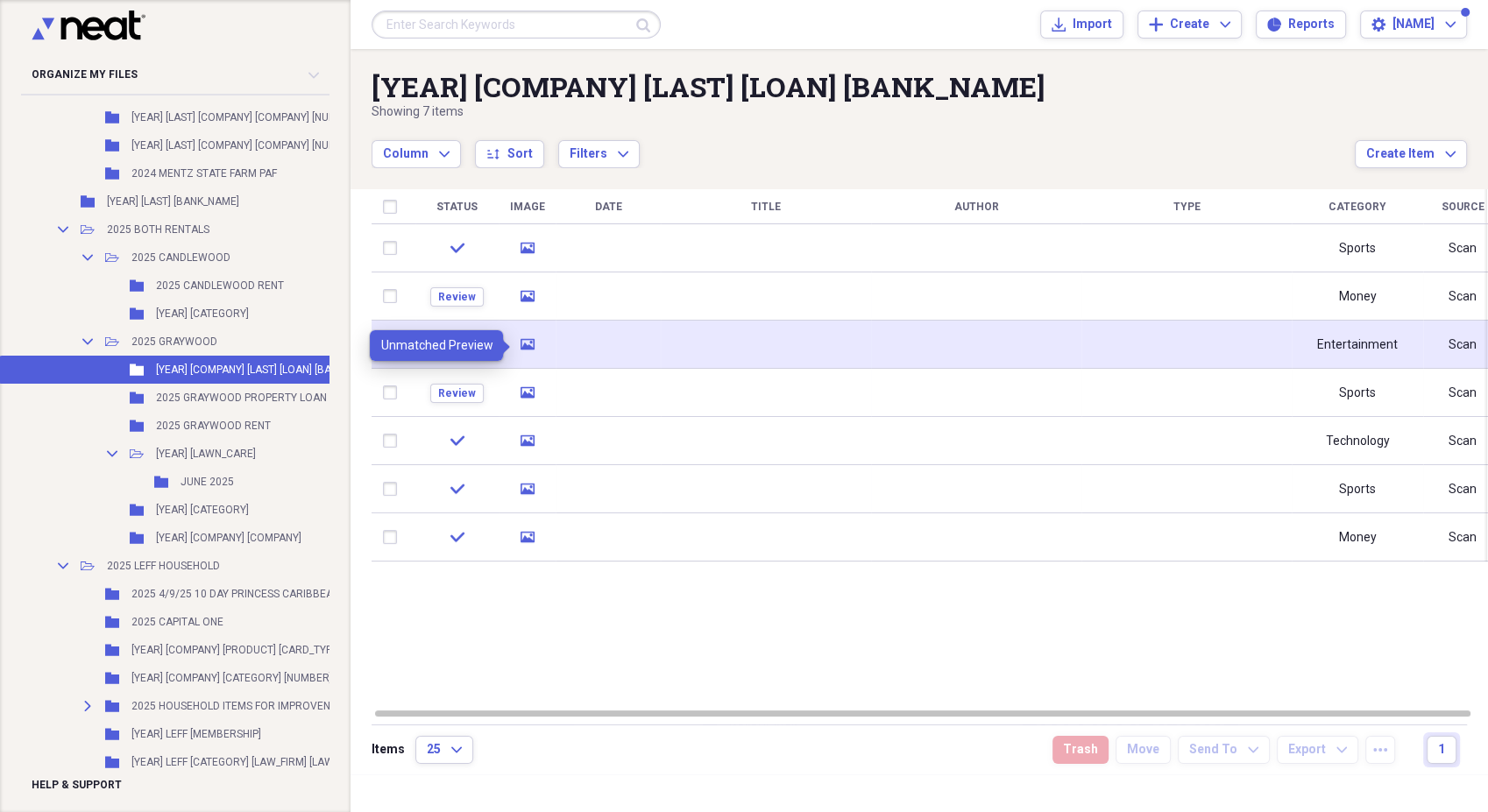 click 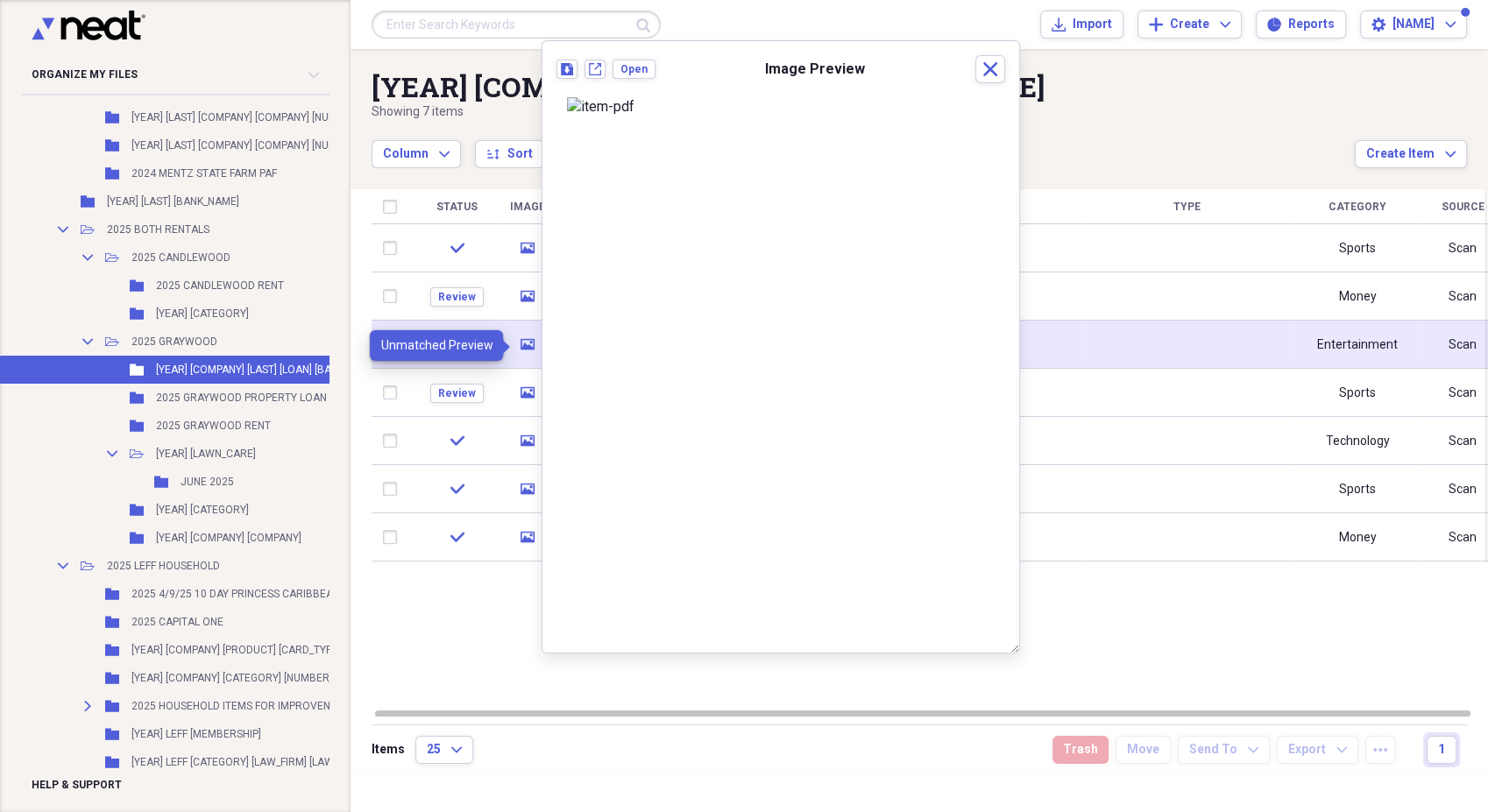 click 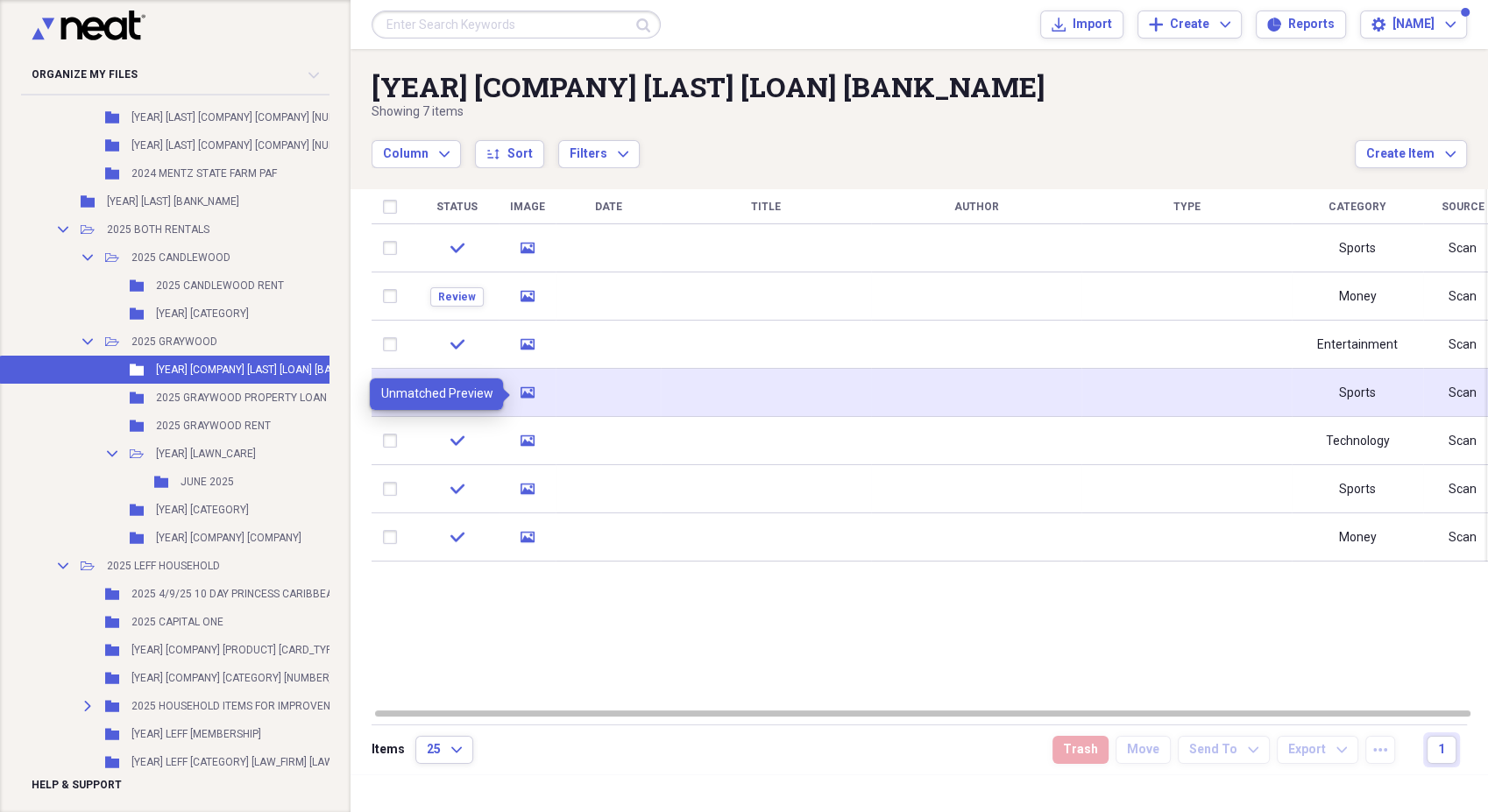 click on "media" 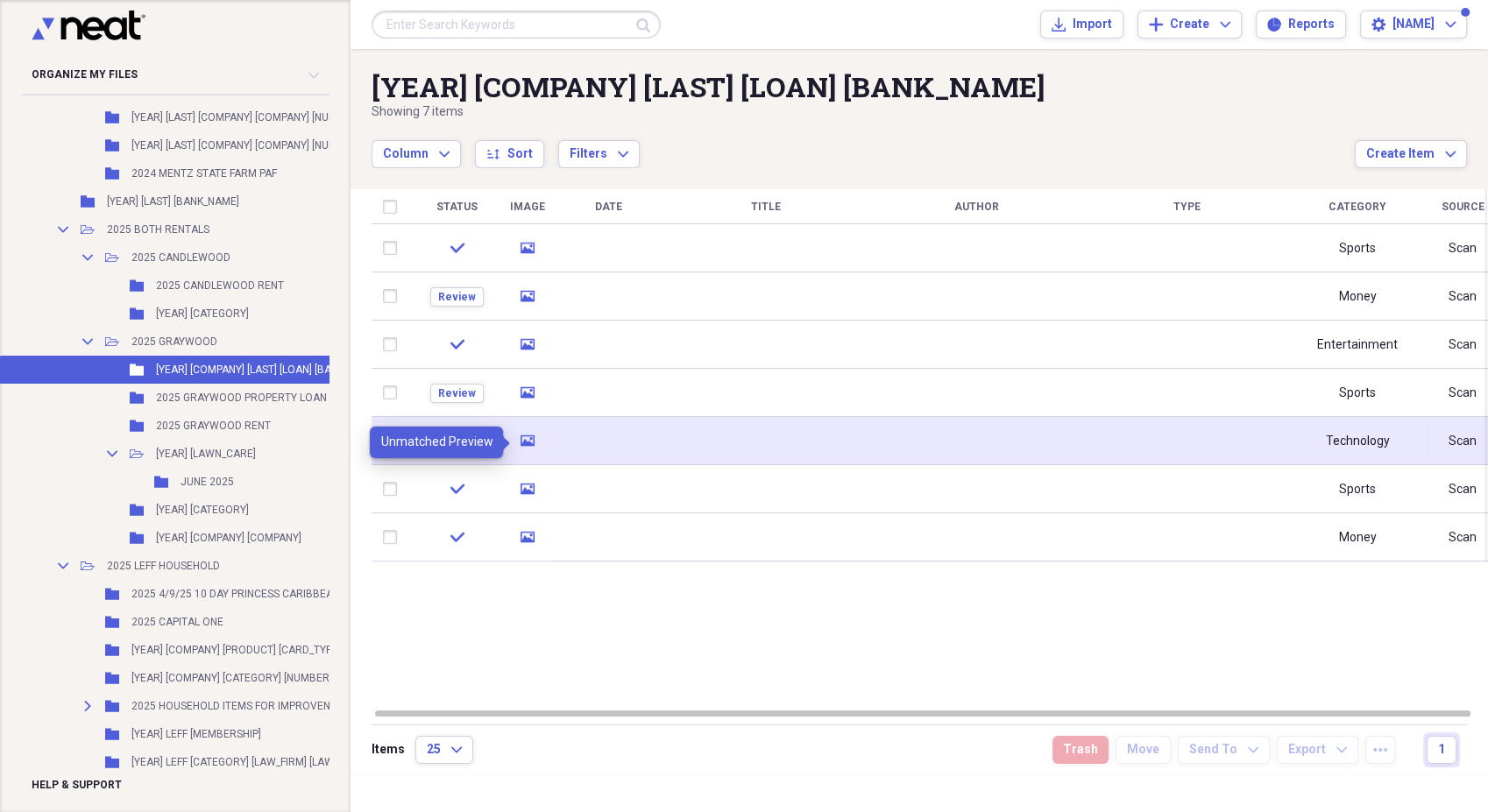 click on "media" 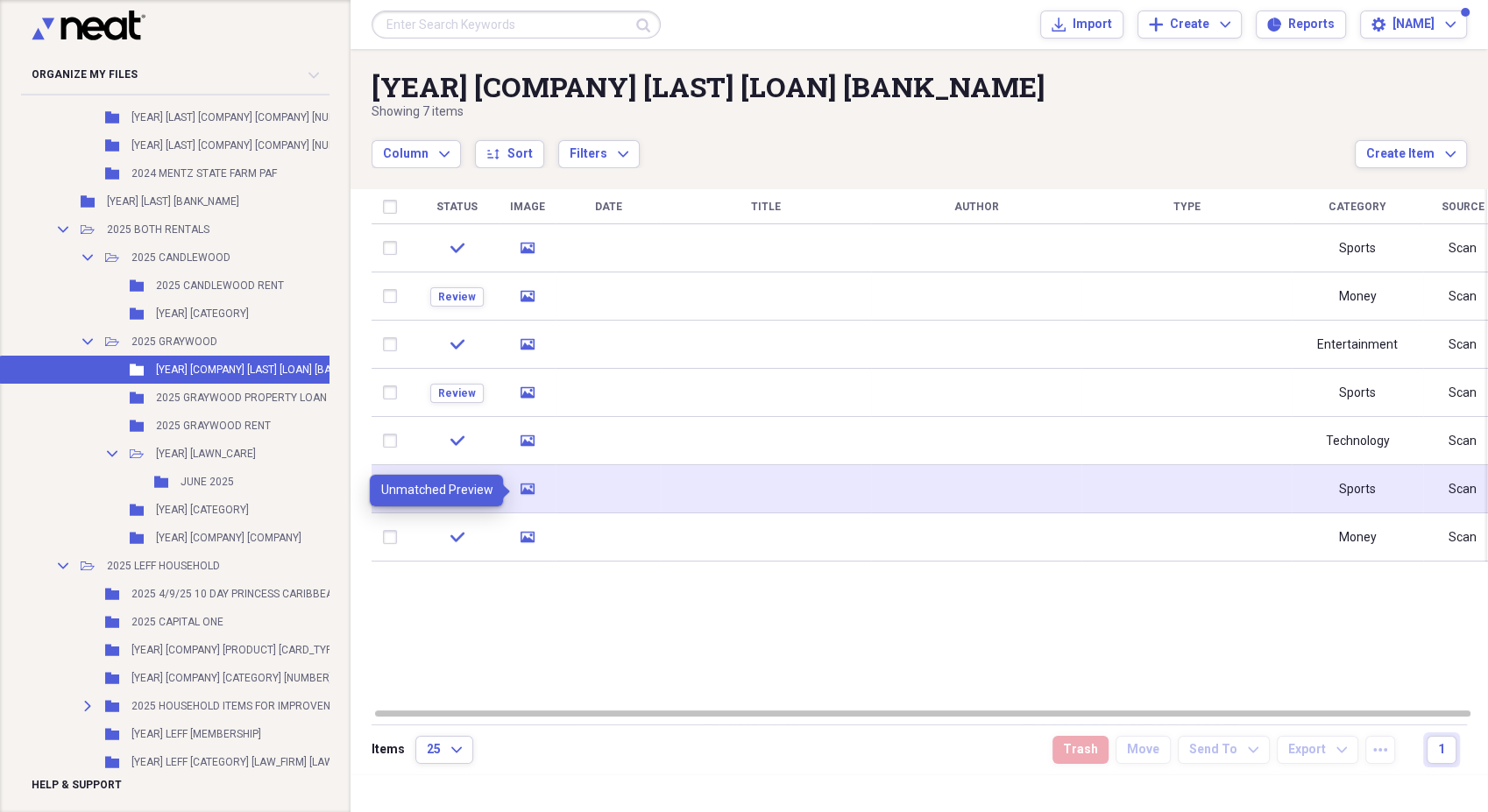 click on "media" 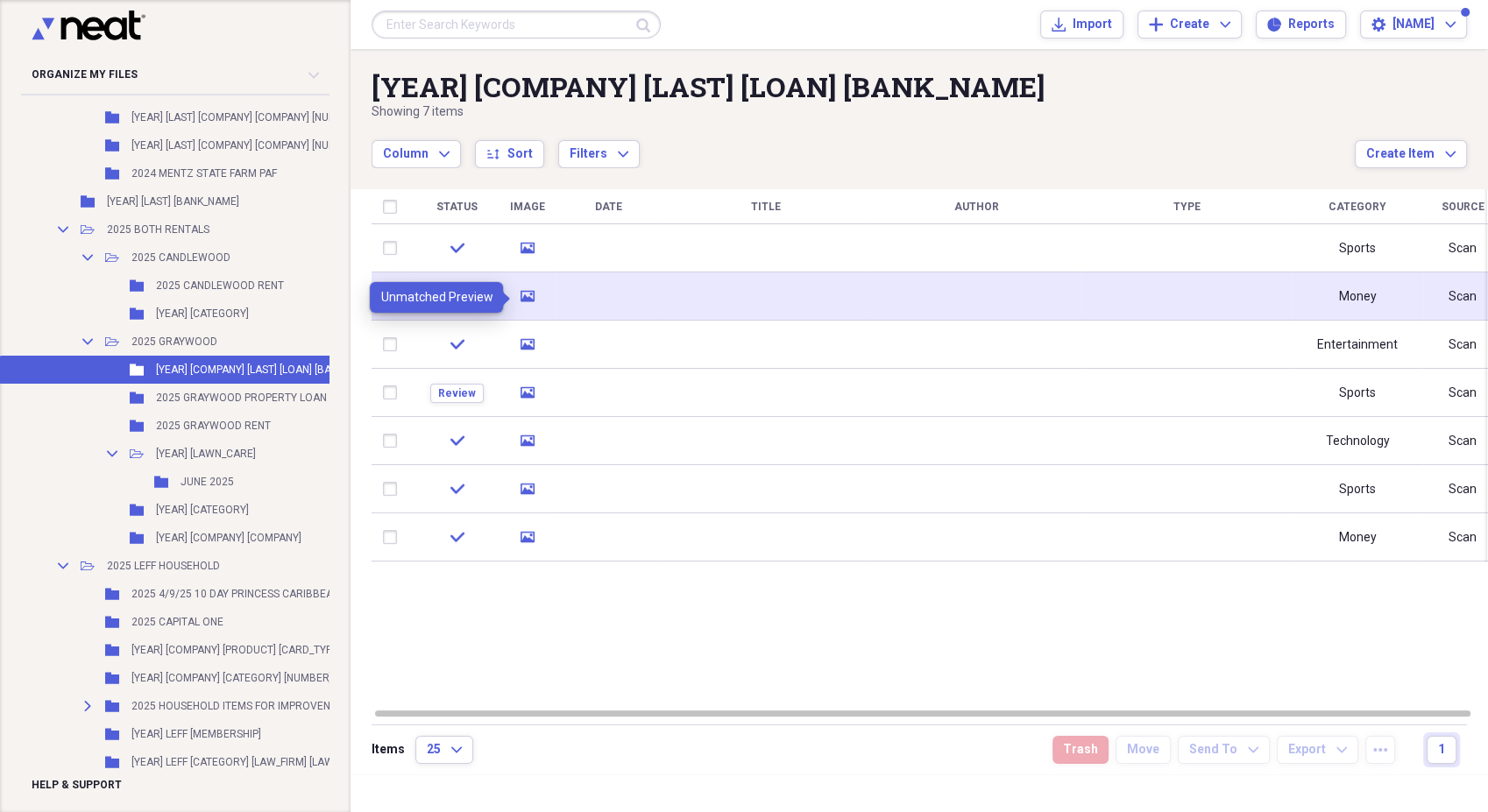 click on "media" 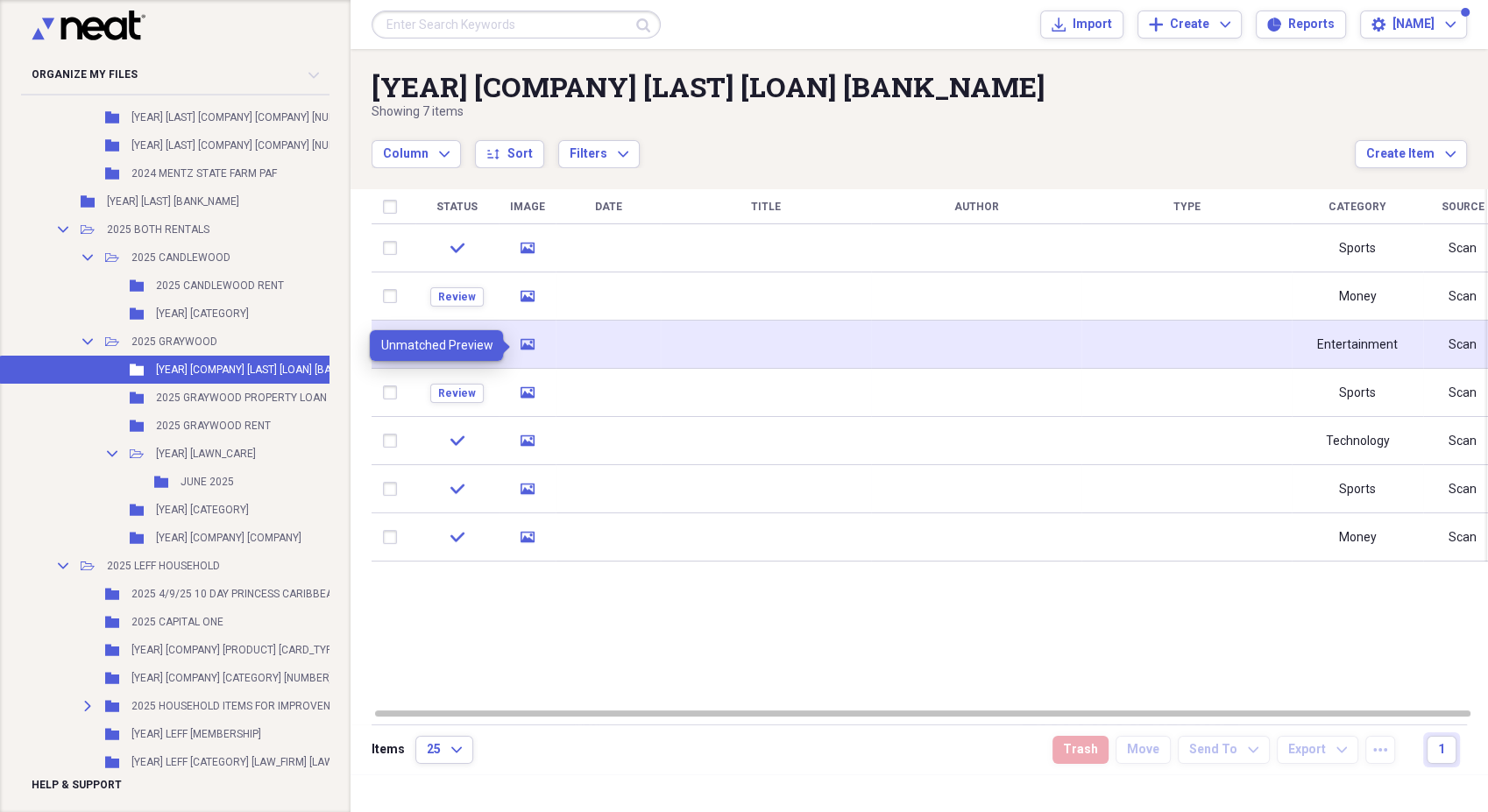 click on "media" 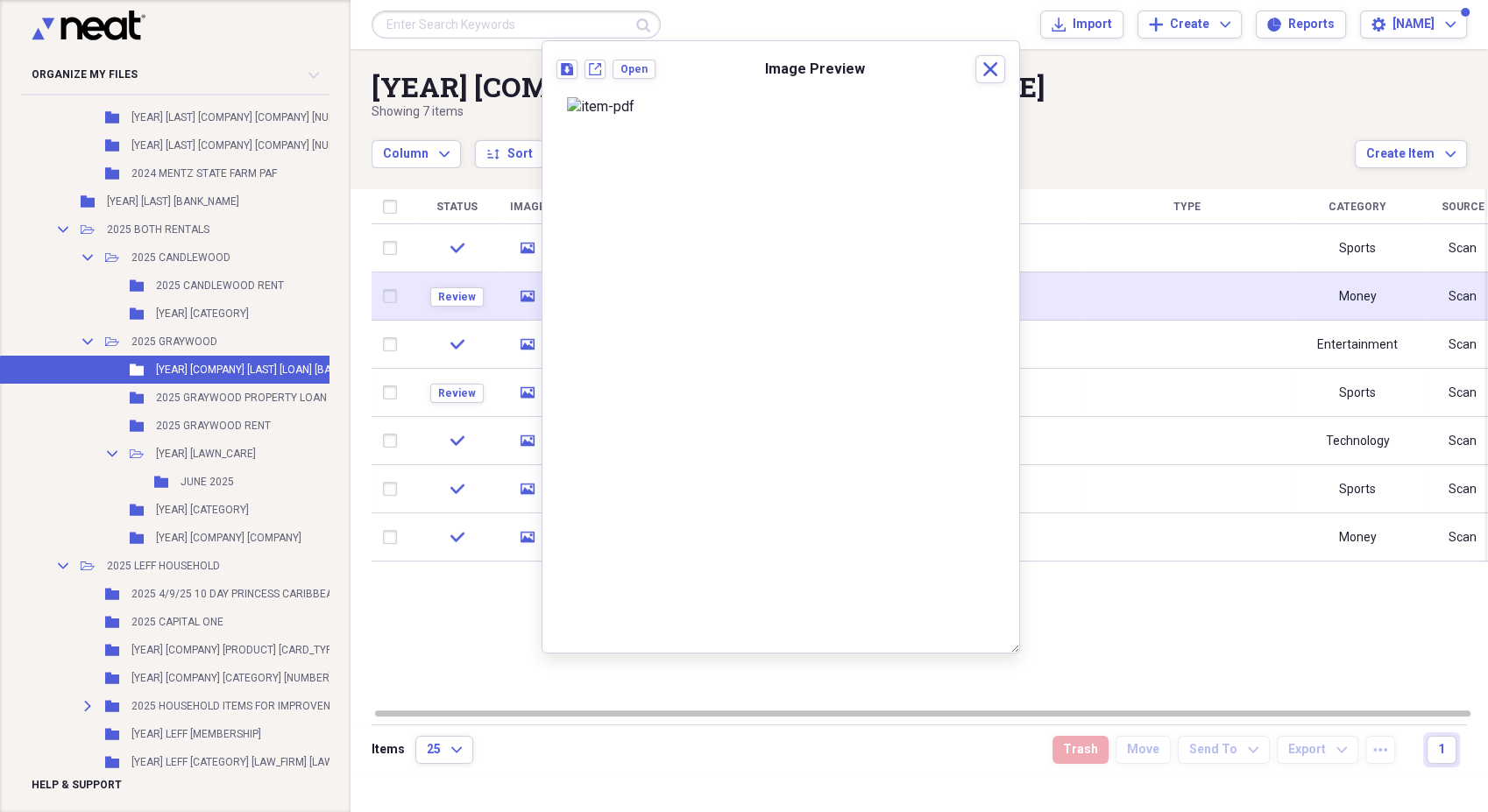 click on "media" 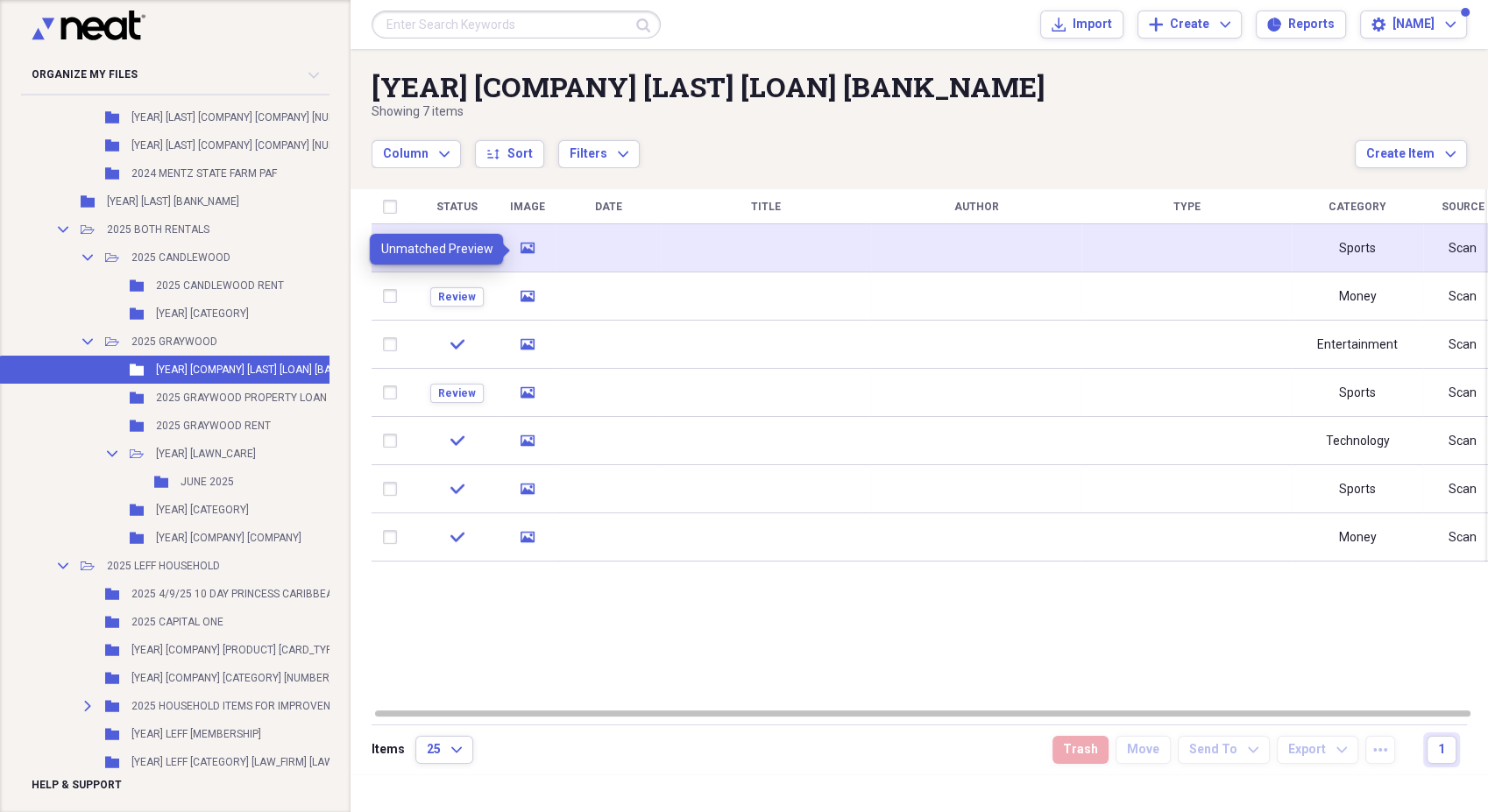 click on "media" 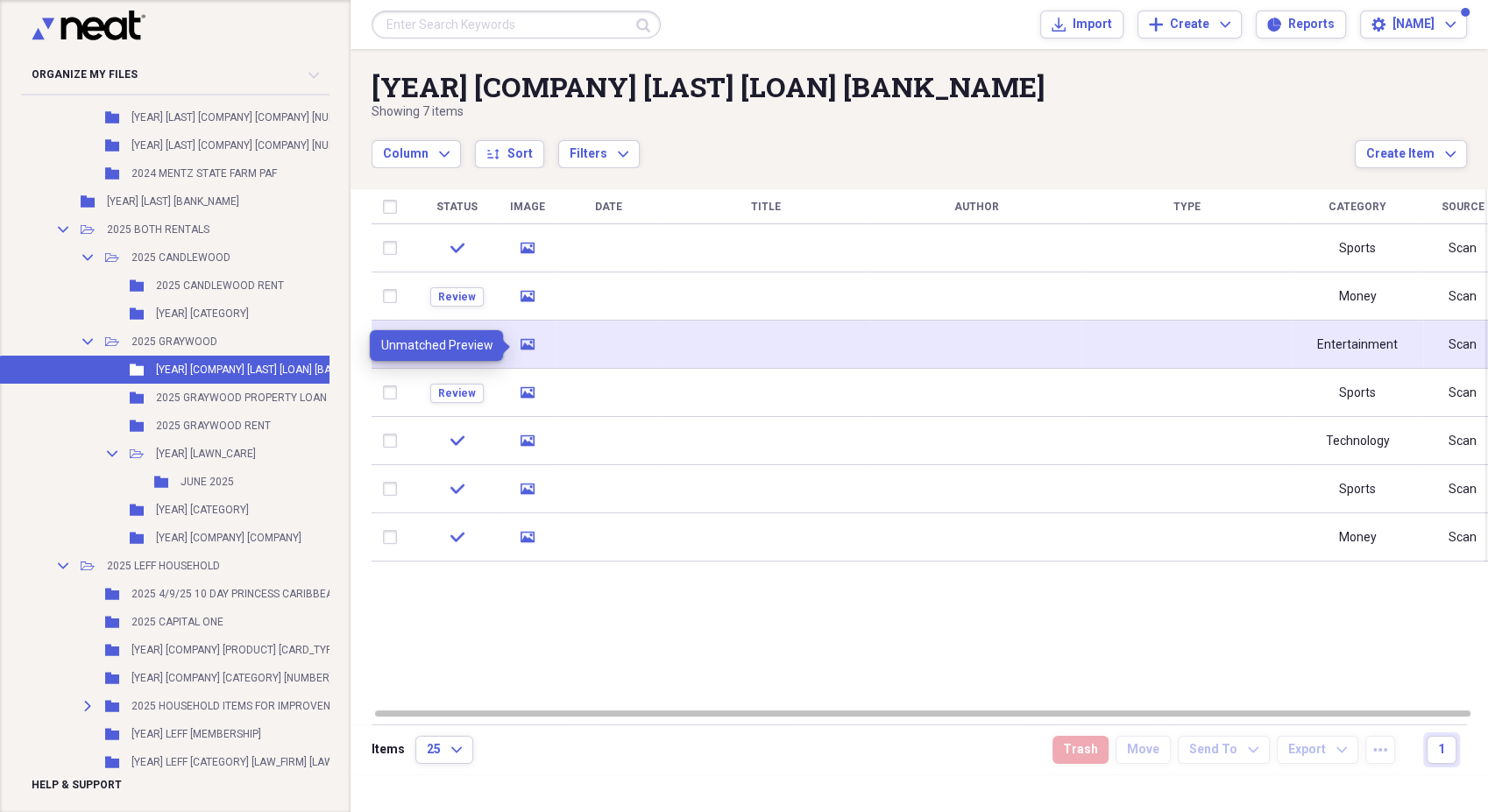 click on "media" 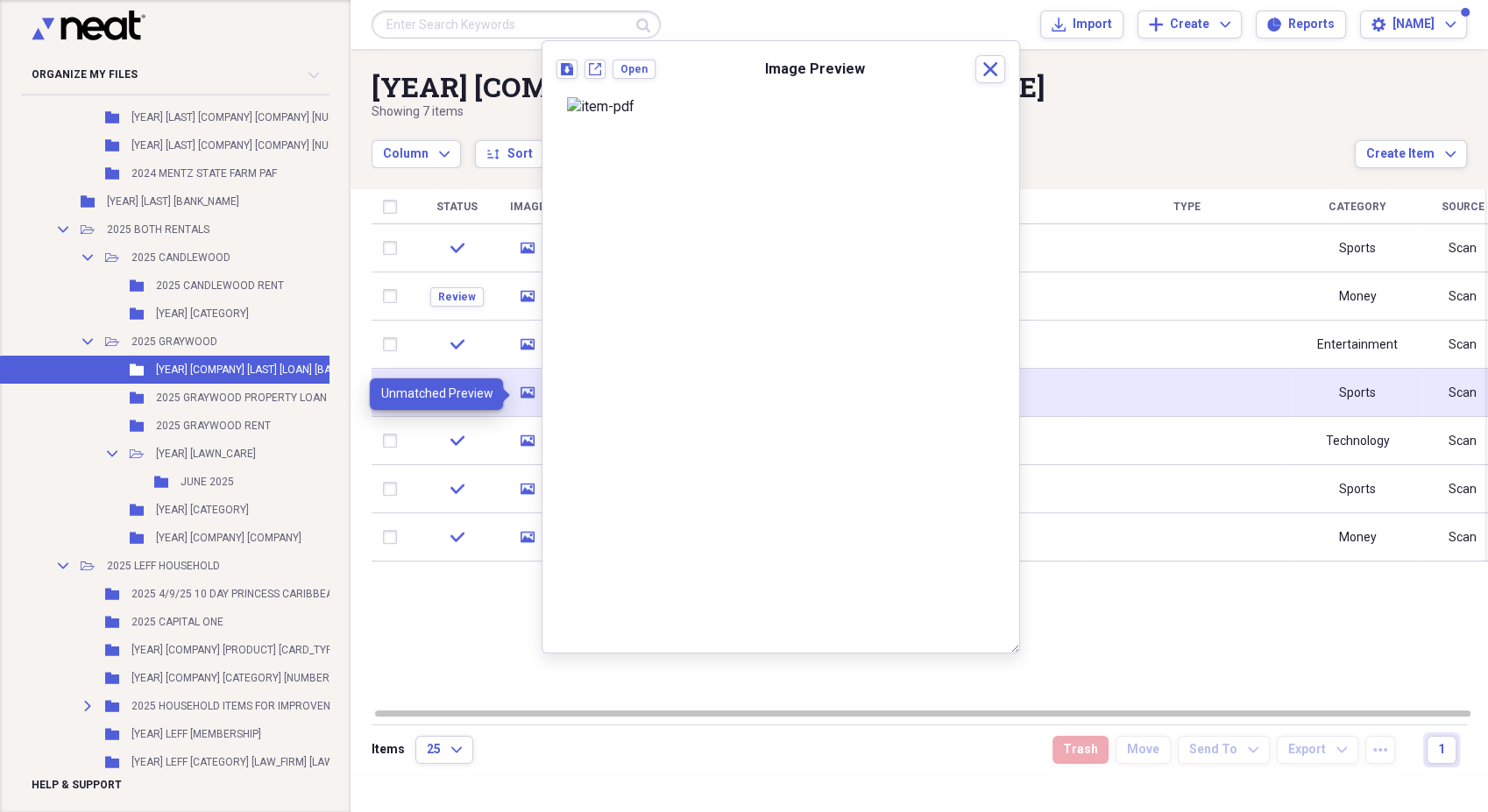 click on "media" 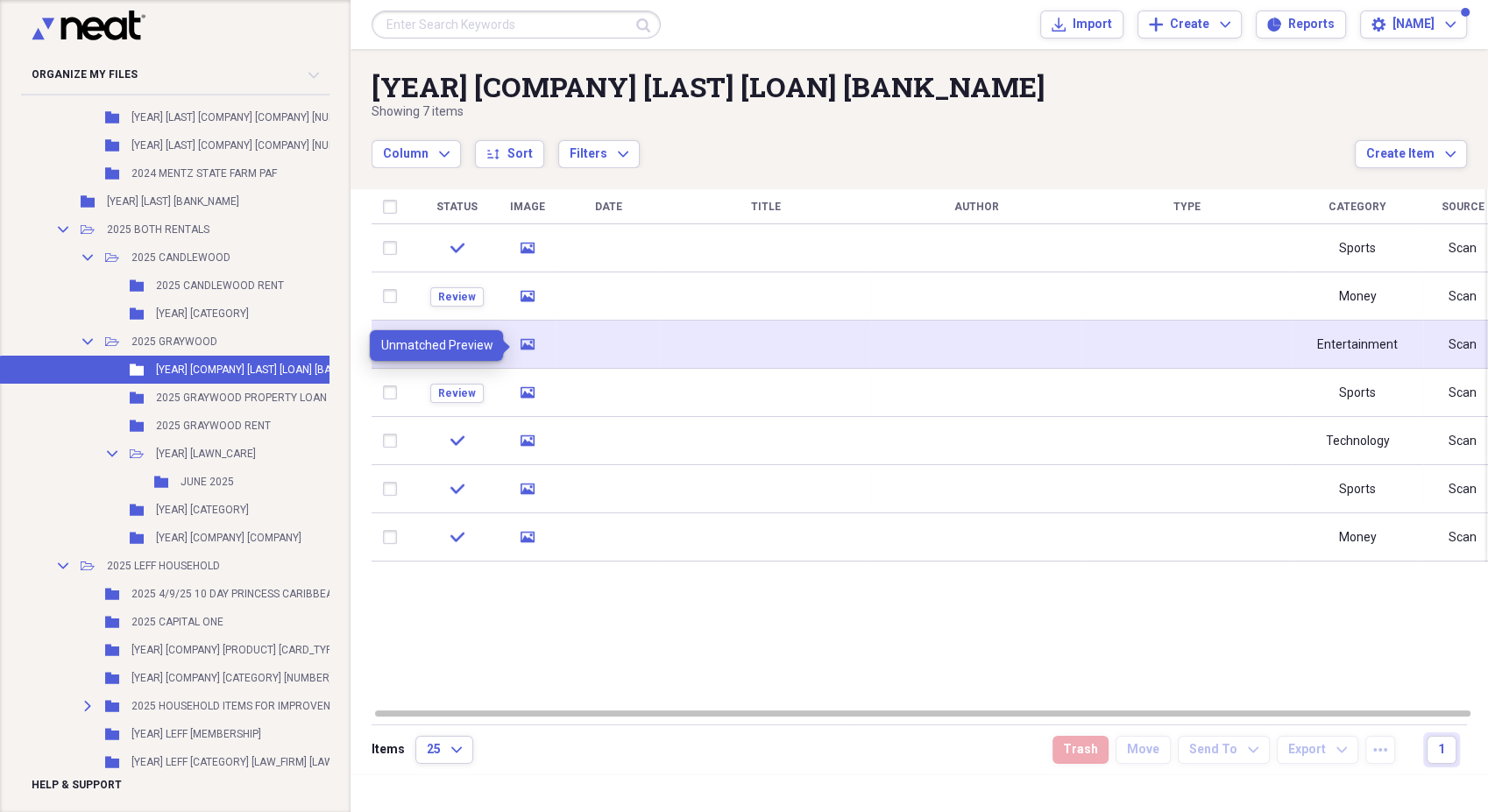 click on "media" 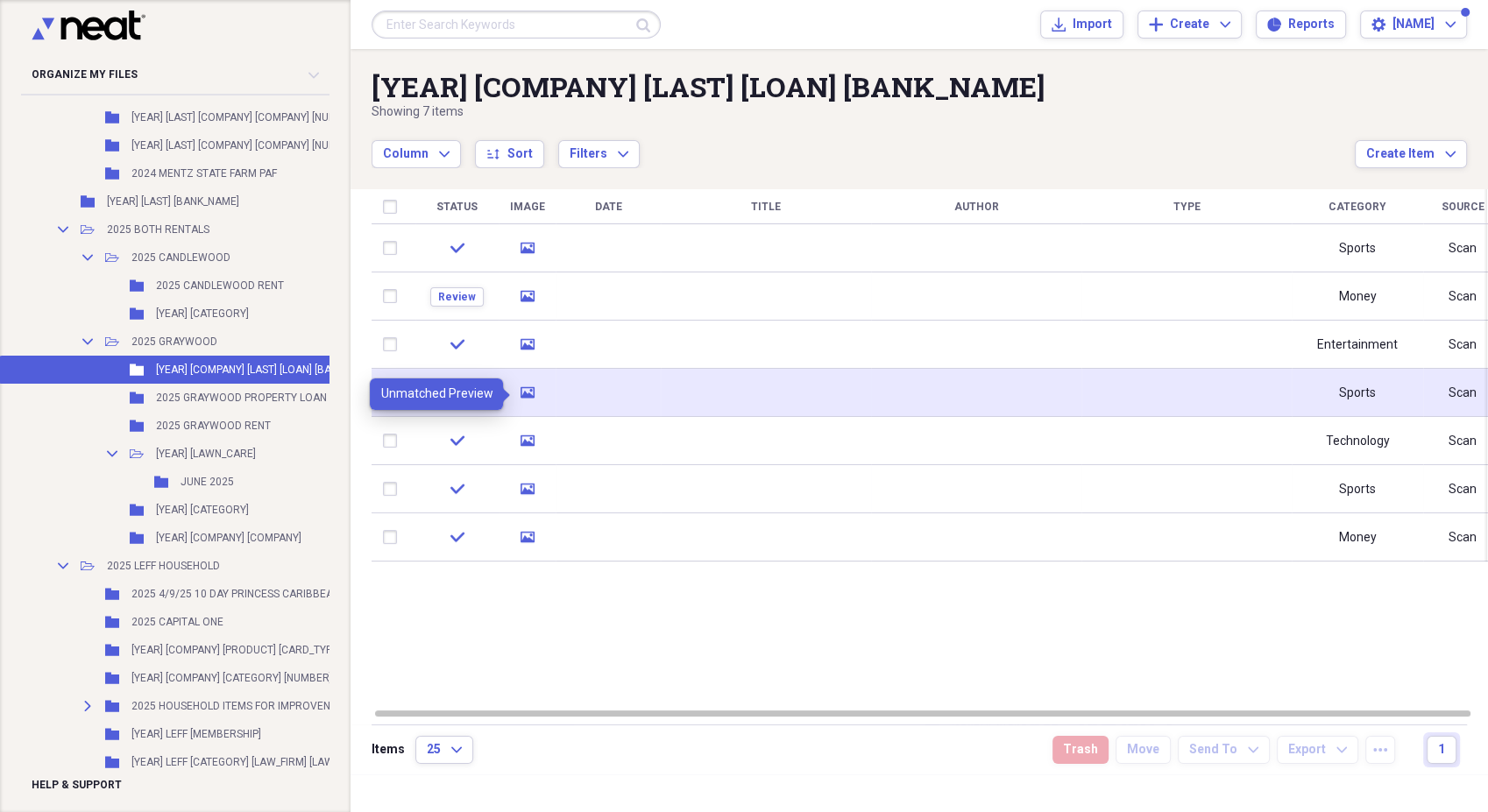 click 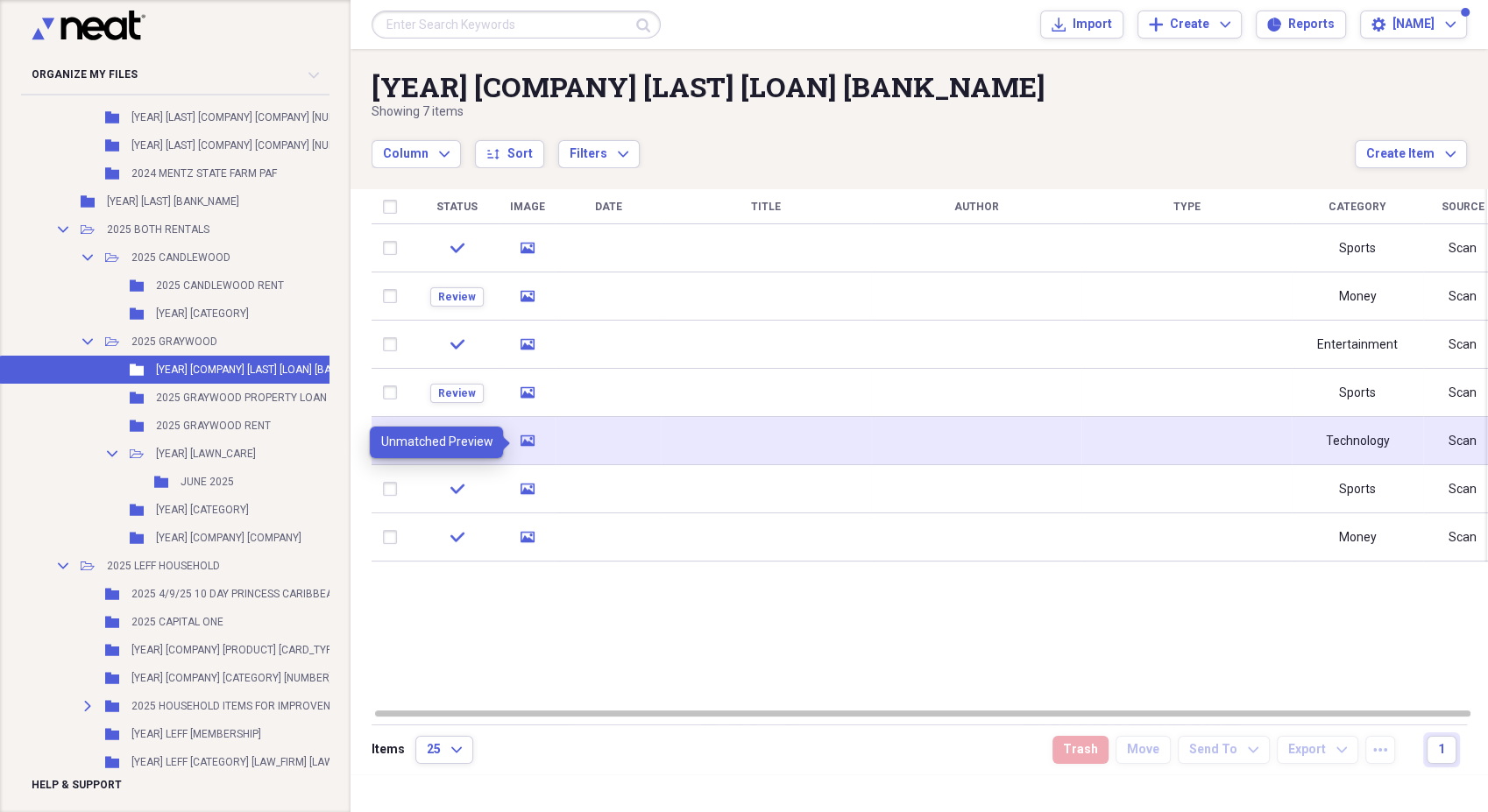 click 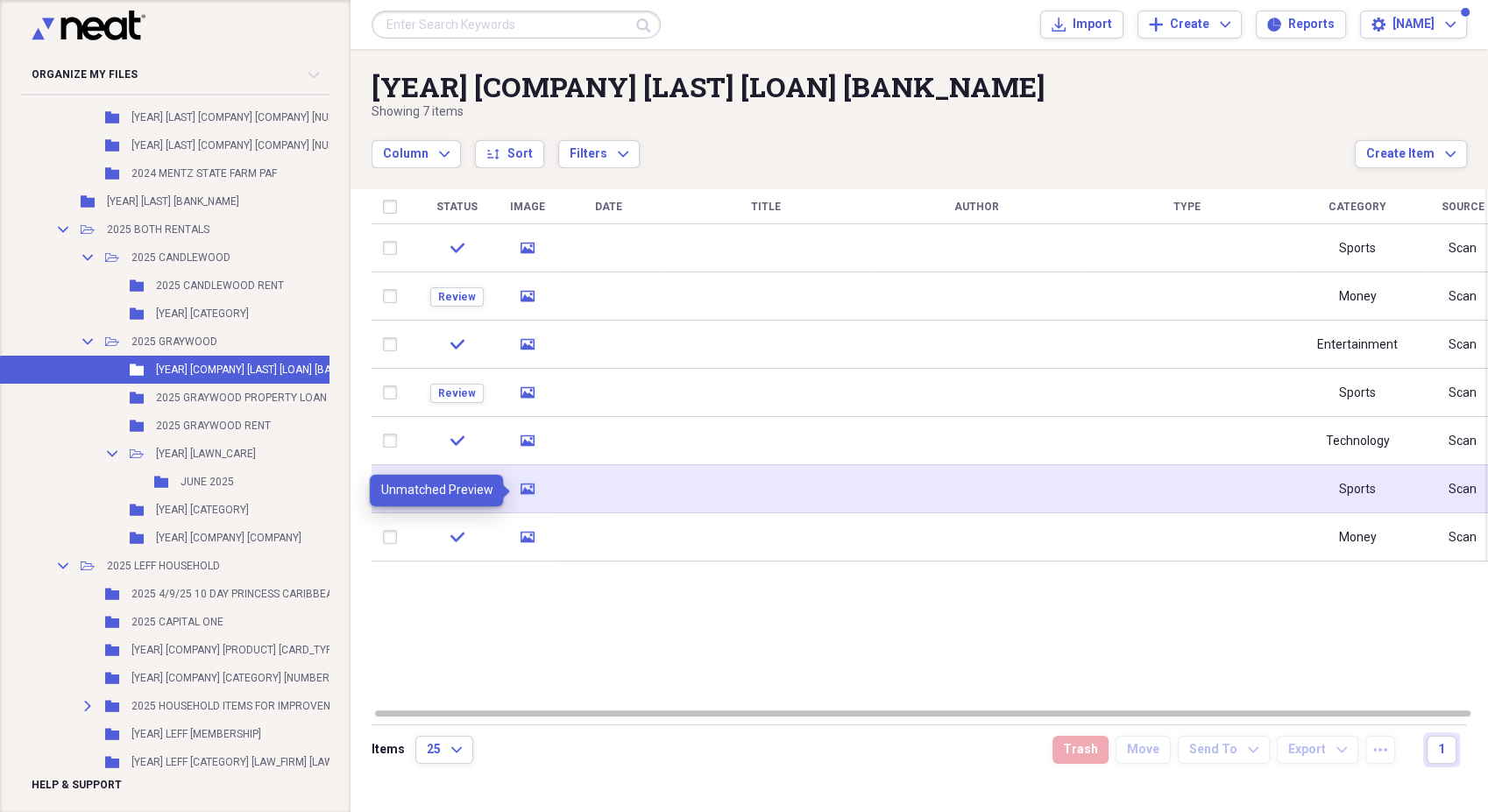 click on "media" 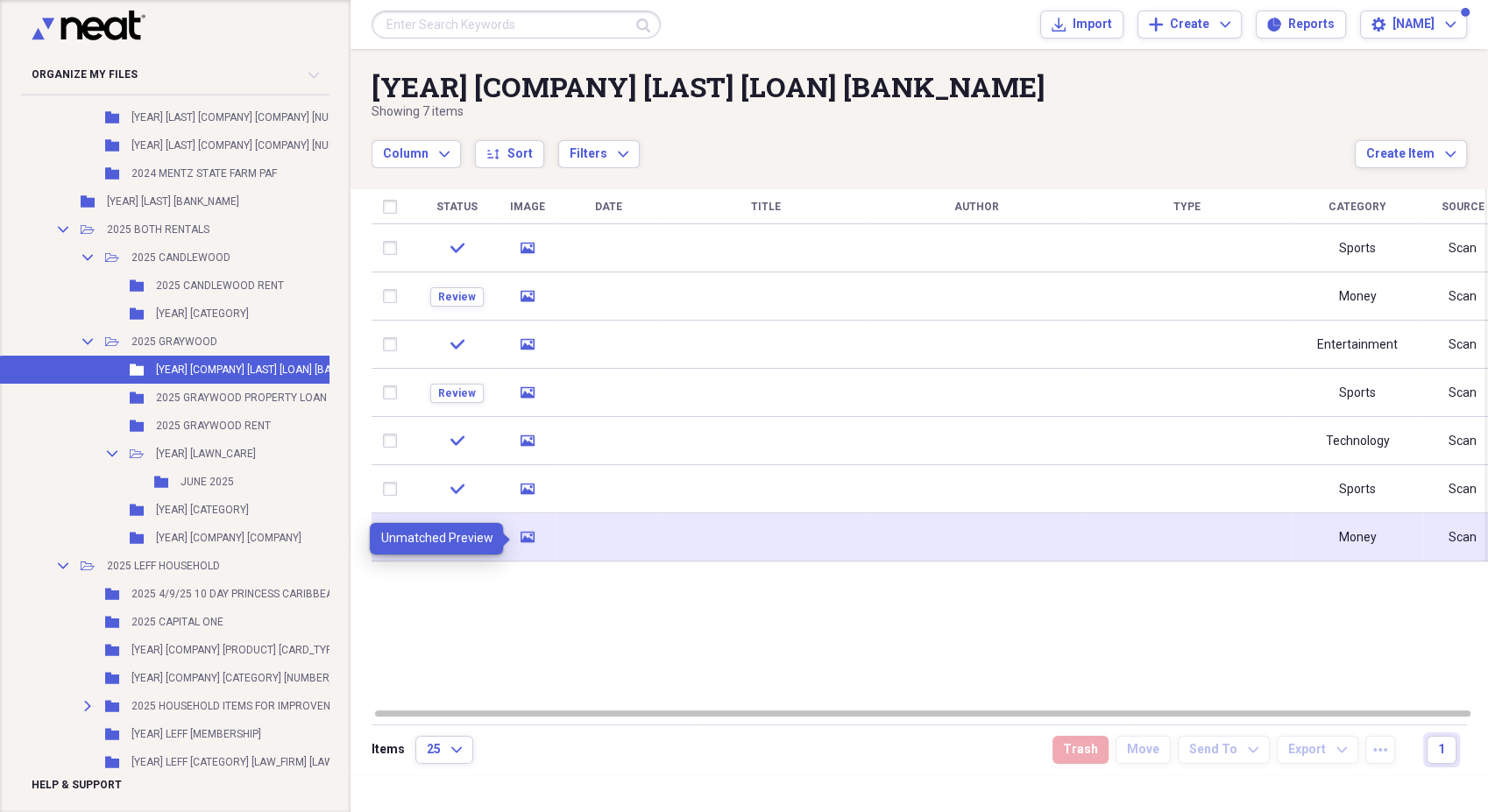 click on "media" 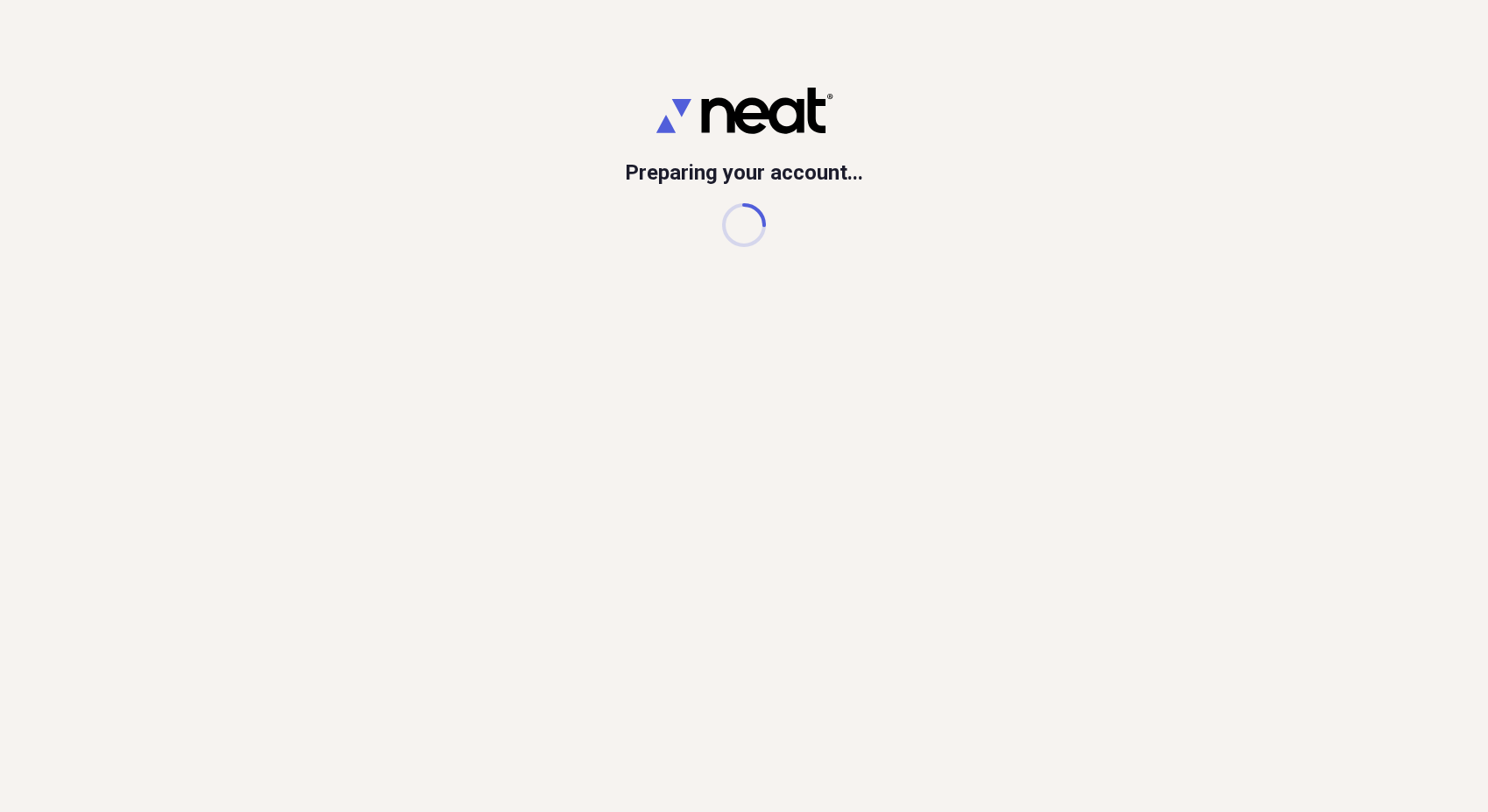 scroll, scrollTop: 0, scrollLeft: 0, axis: both 